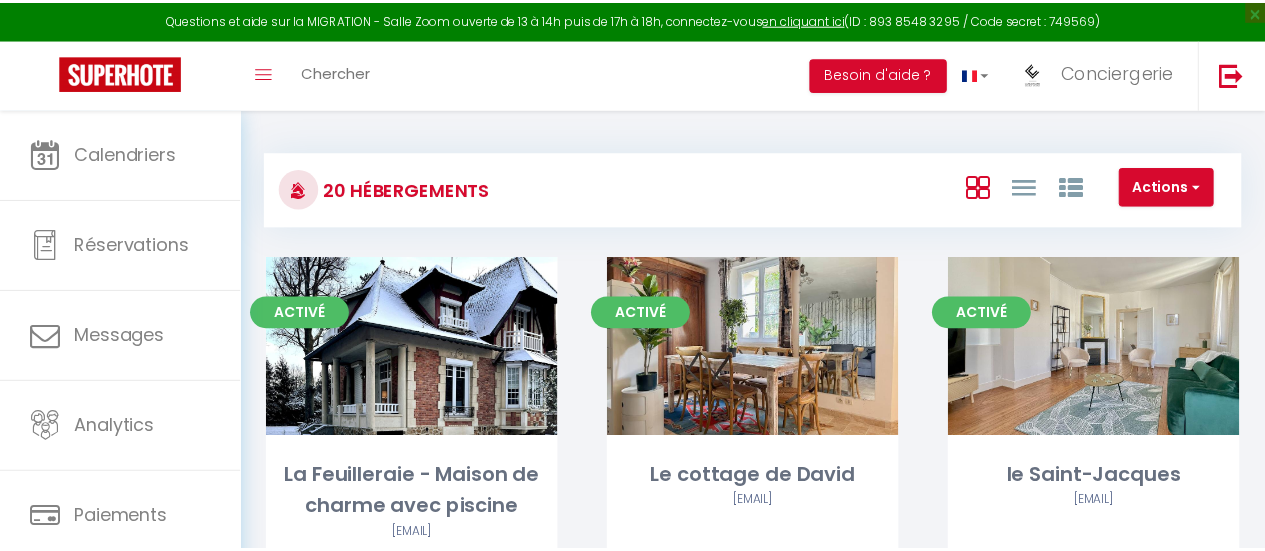 scroll, scrollTop: 0, scrollLeft: 0, axis: both 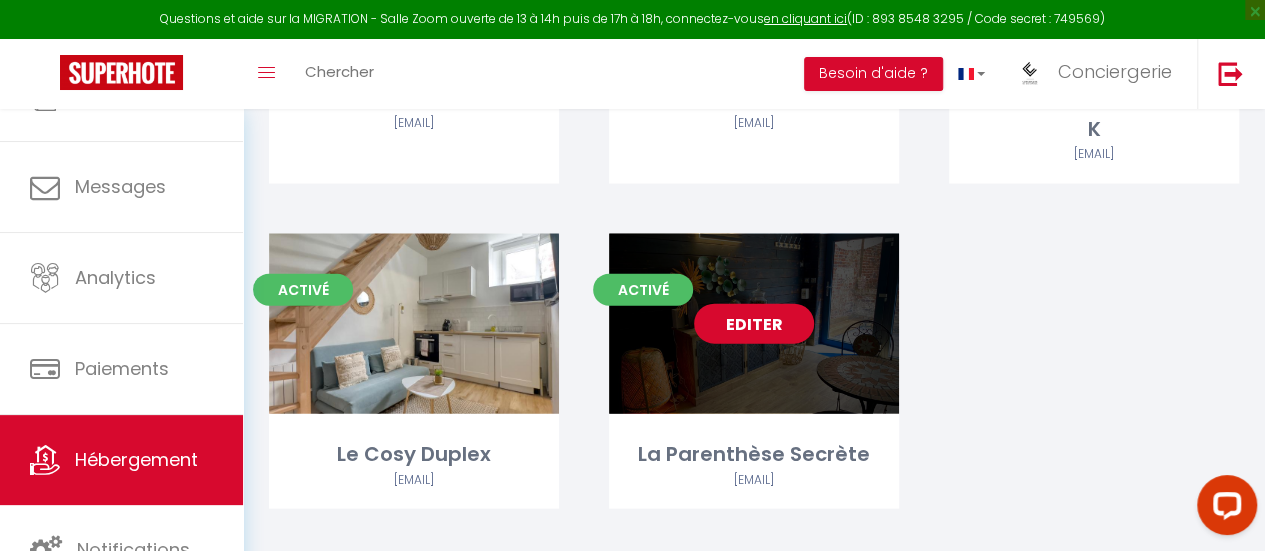 click on "Editer" at bounding box center [754, 324] 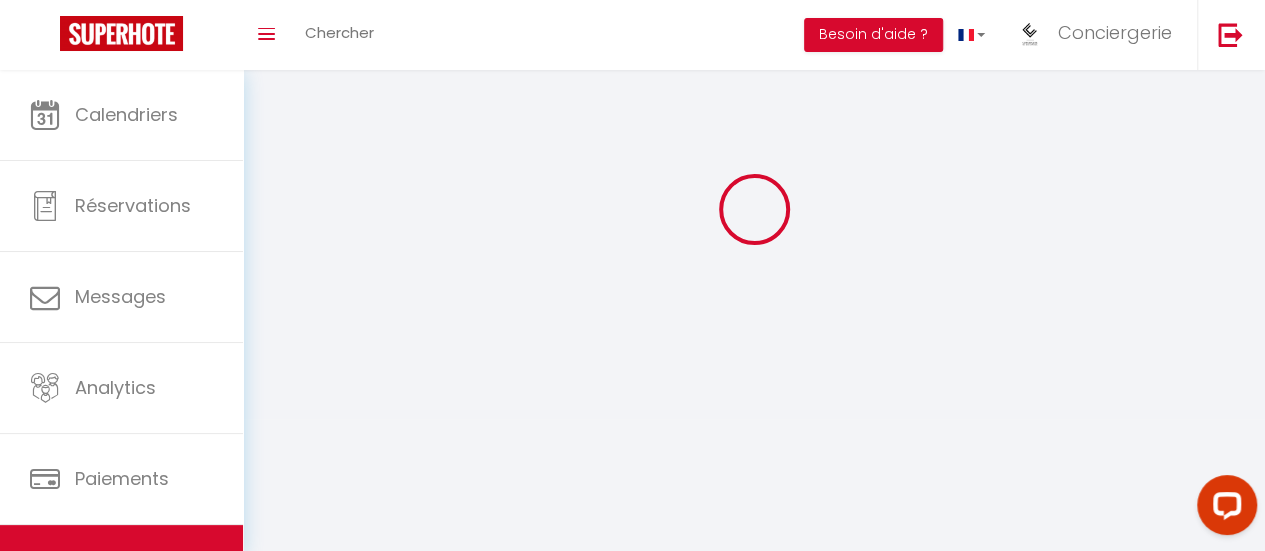 scroll, scrollTop: 0, scrollLeft: 0, axis: both 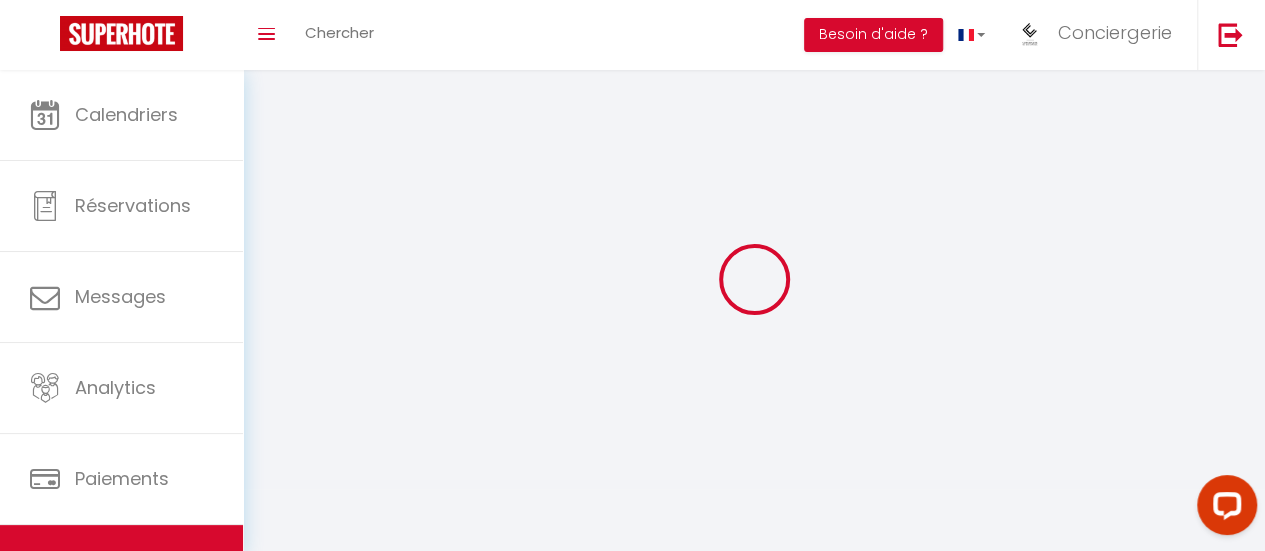 select 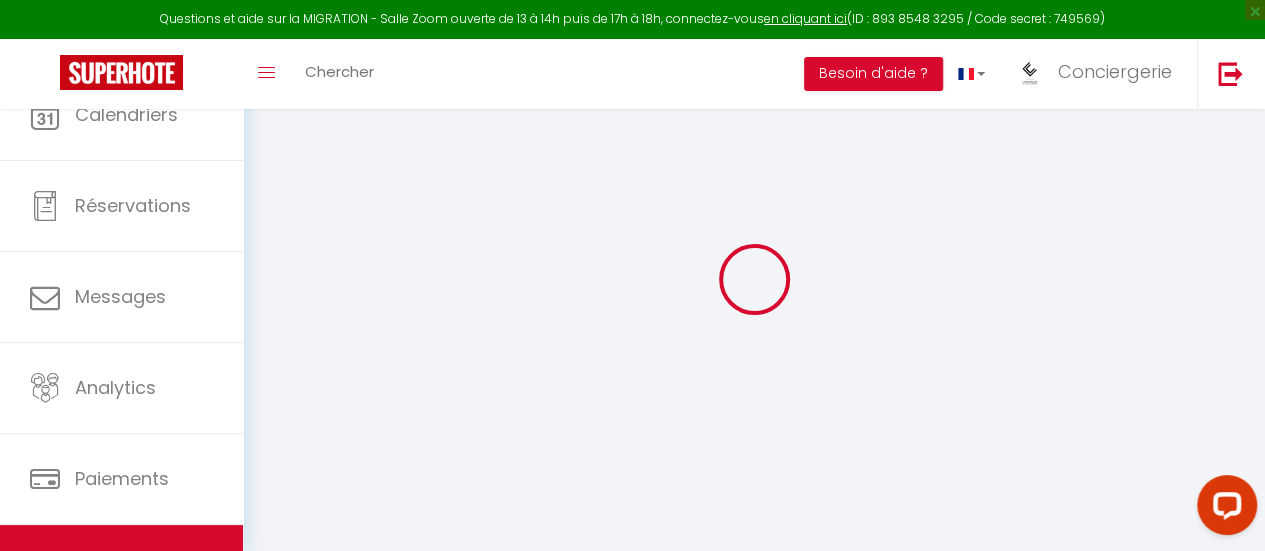 select 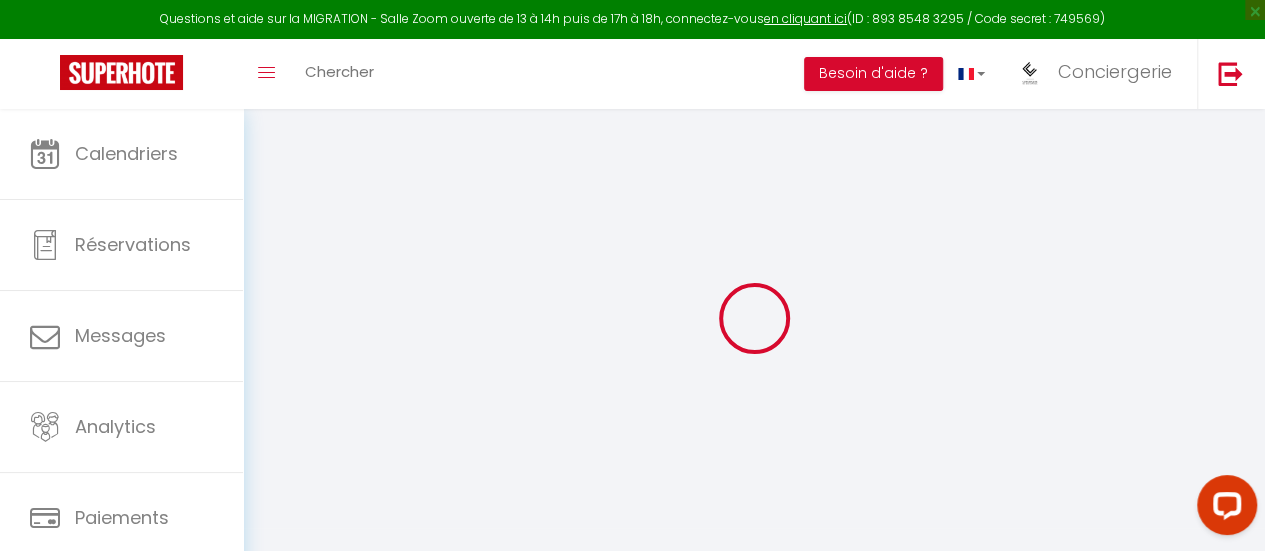 select 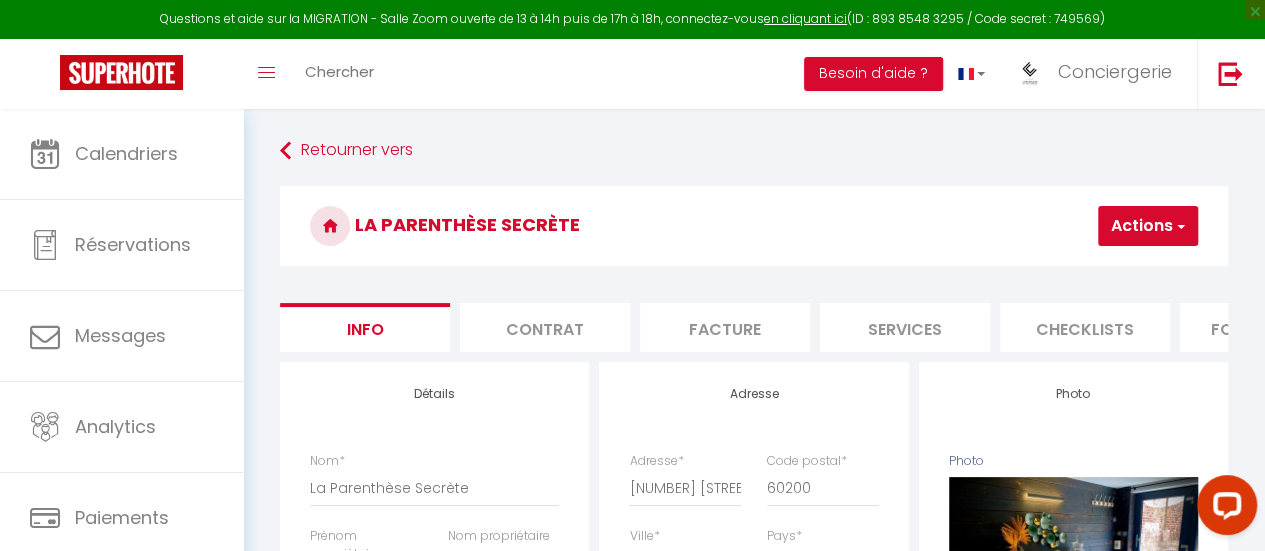checkbox on "false" 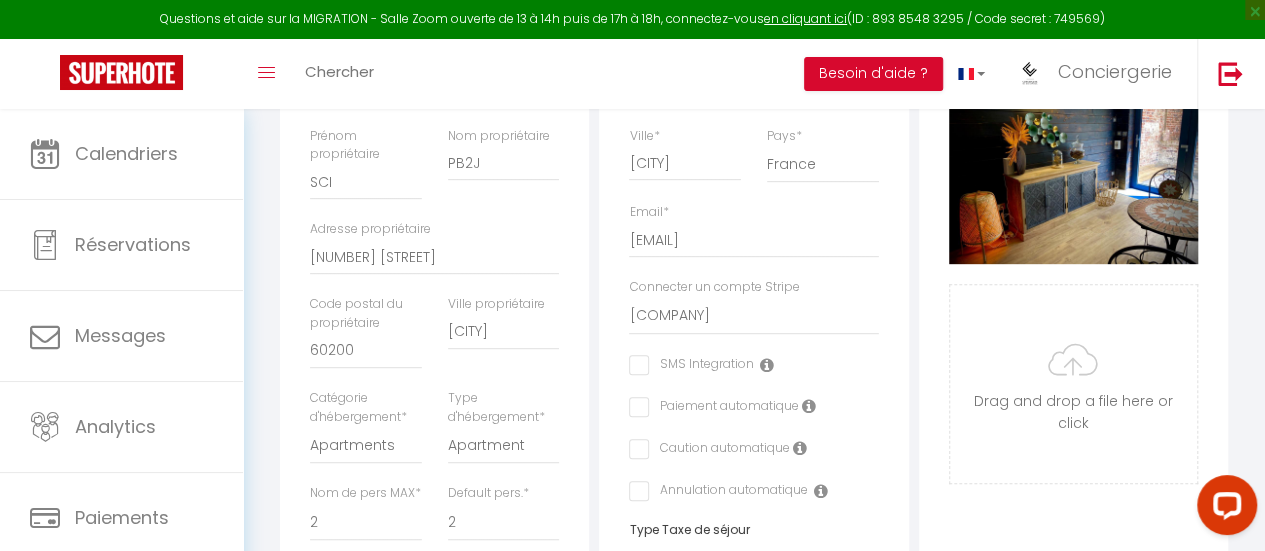 scroll, scrollTop: 500, scrollLeft: 0, axis: vertical 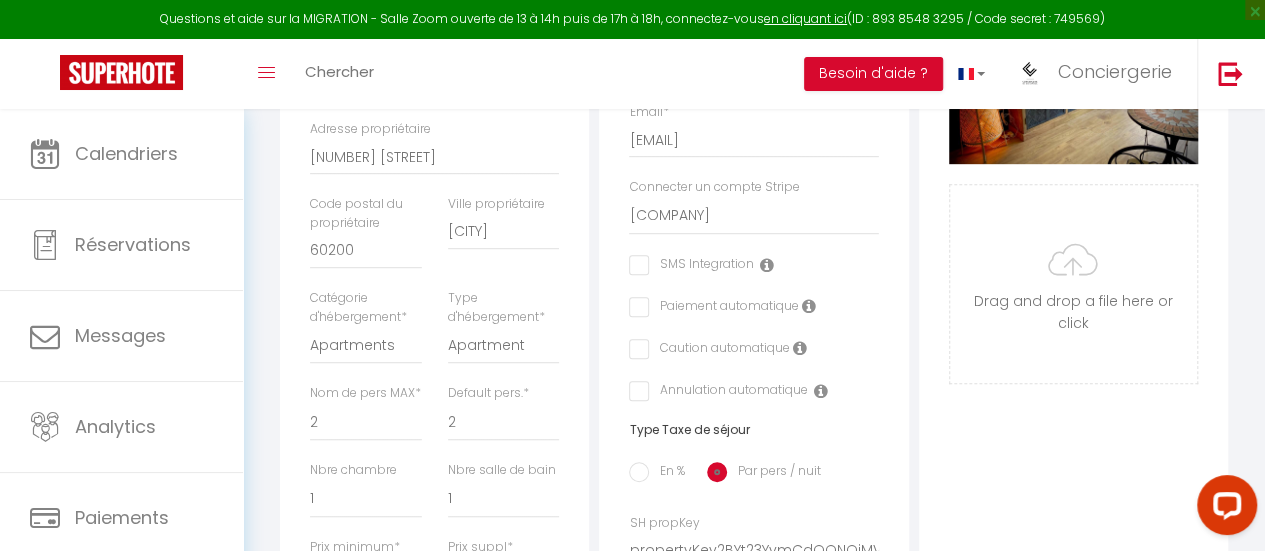 click at bounding box center (799, 348) 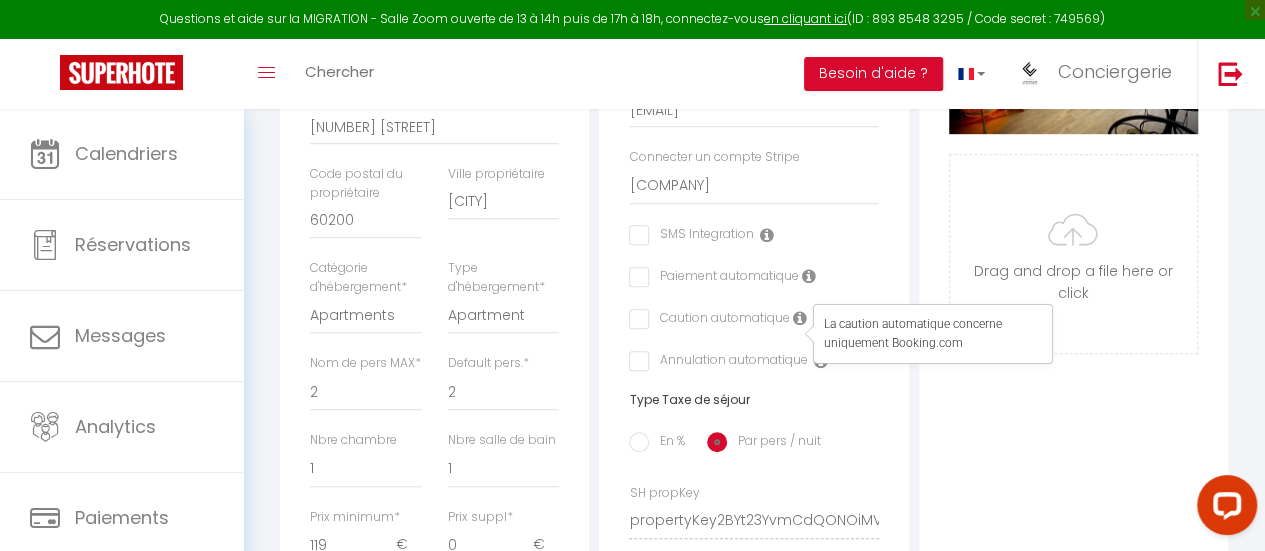 scroll, scrollTop: 500, scrollLeft: 0, axis: vertical 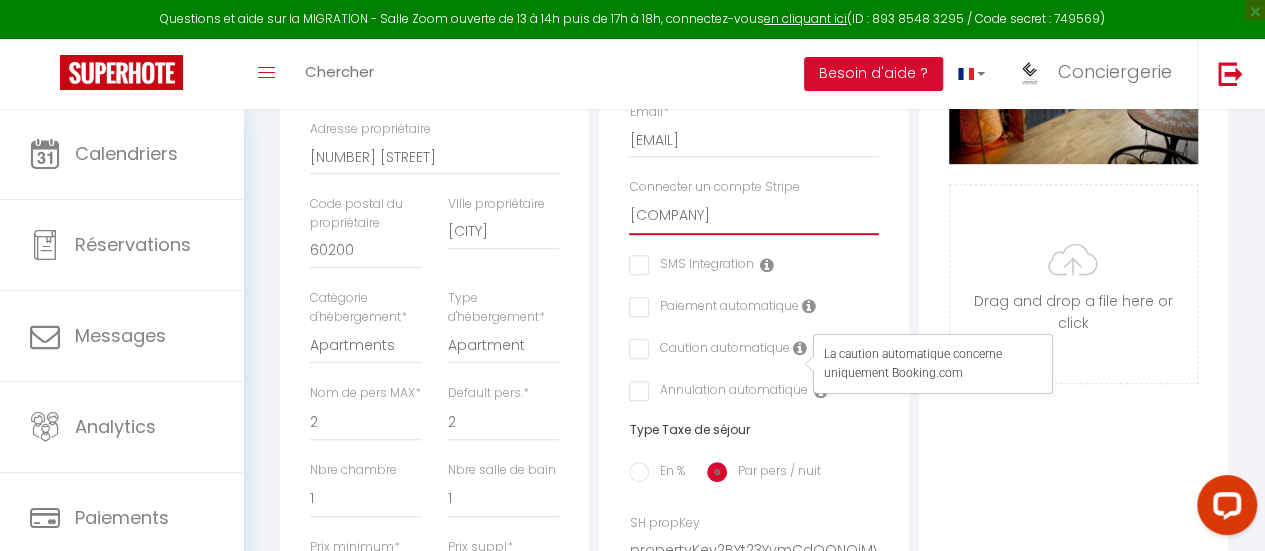 click on "[COMPANY]
Le Harley Haven" at bounding box center [753, 216] 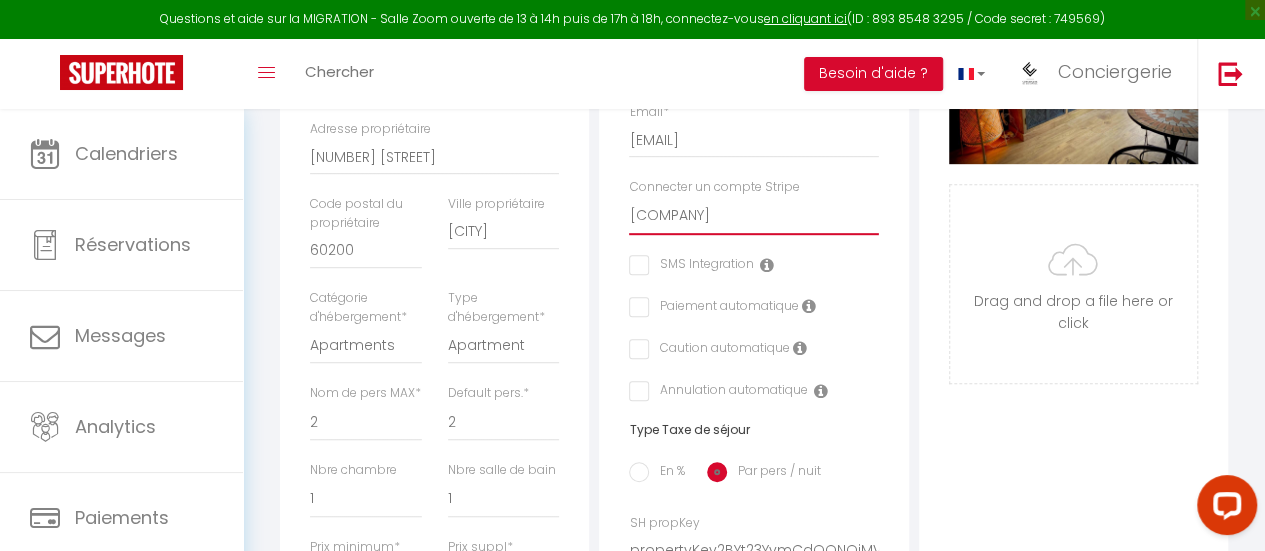 click on "[COMPANY]
Le Harley Haven" at bounding box center [753, 216] 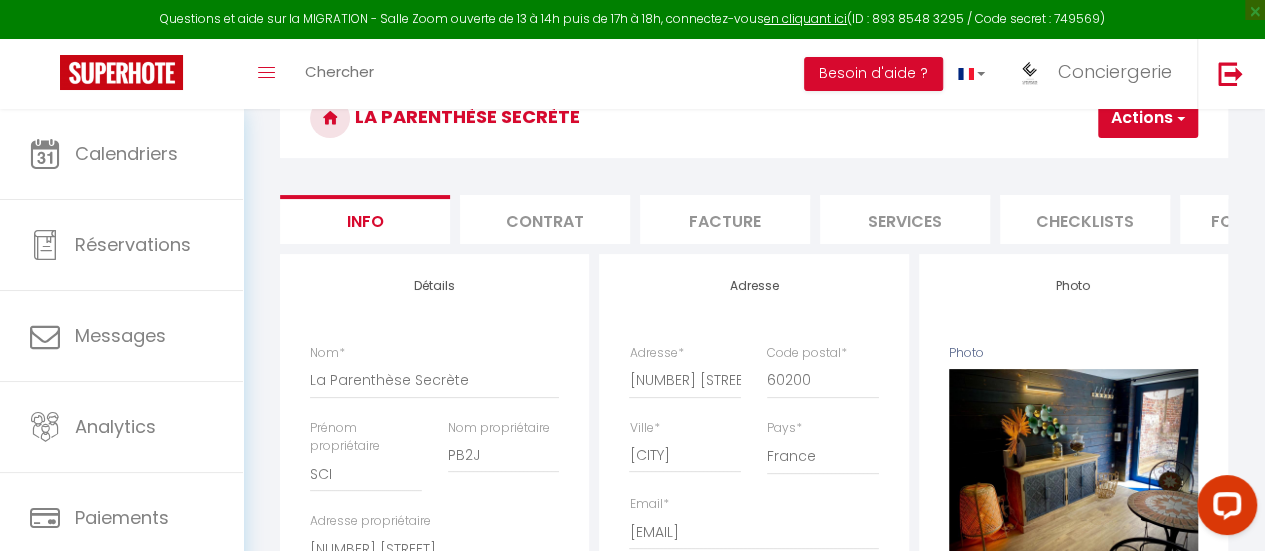 scroll, scrollTop: 0, scrollLeft: 0, axis: both 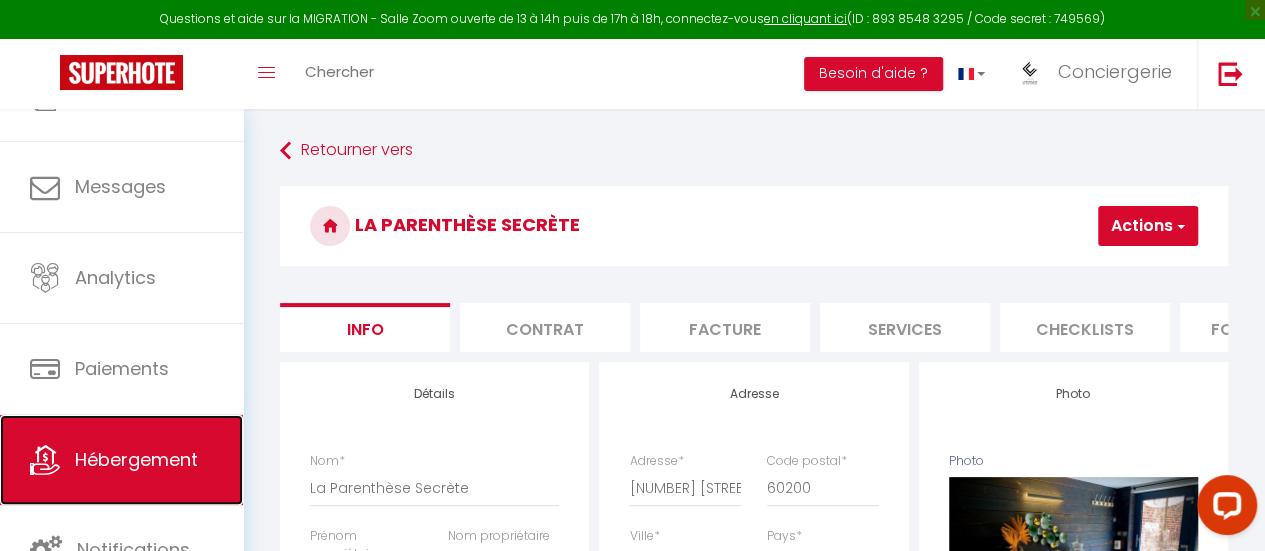 click on "Hébergement" at bounding box center [121, 460] 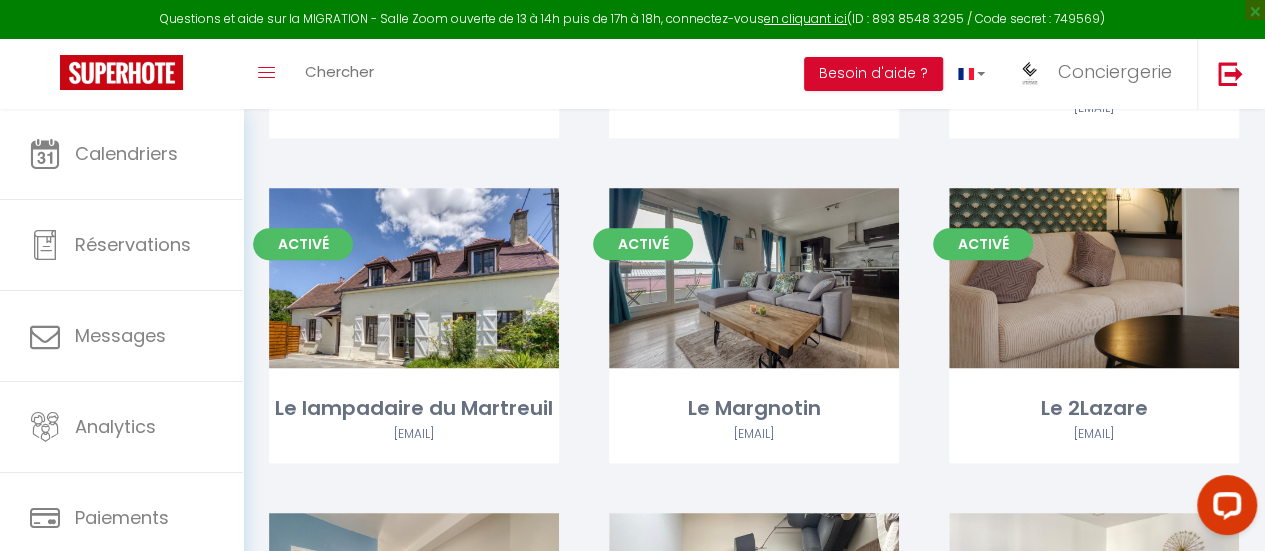 scroll, scrollTop: 800, scrollLeft: 0, axis: vertical 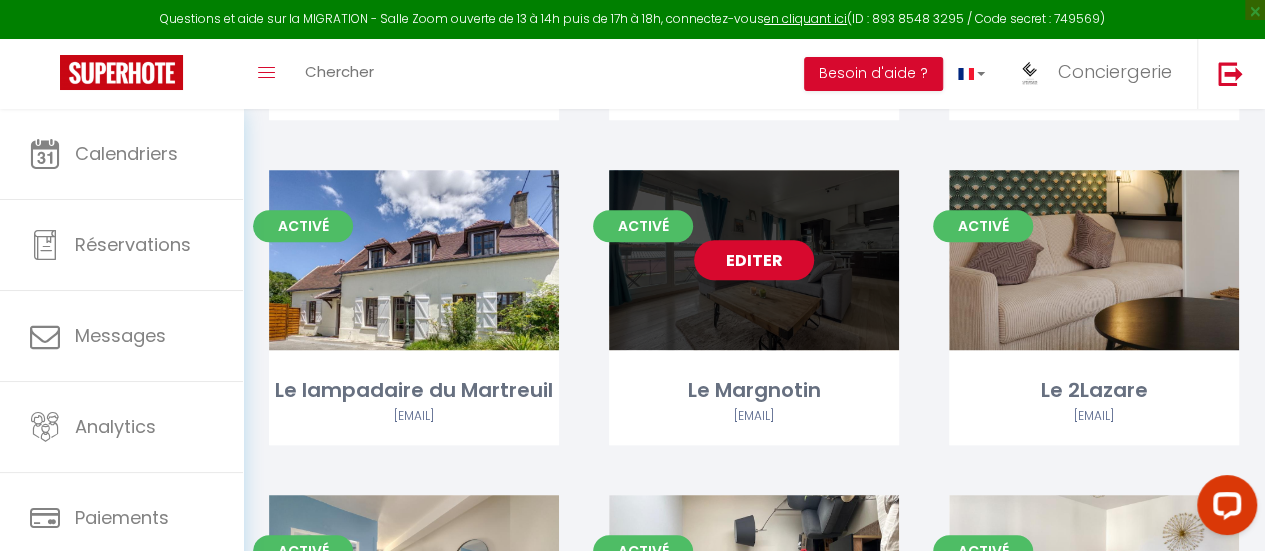 click on "Editer" at bounding box center [754, 260] 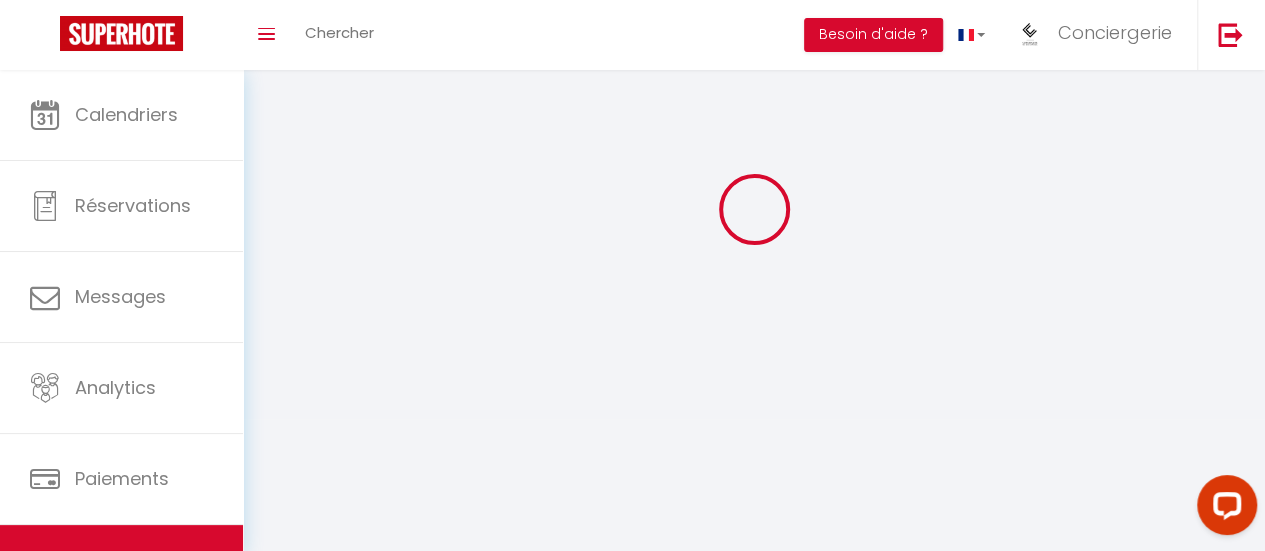 scroll, scrollTop: 0, scrollLeft: 0, axis: both 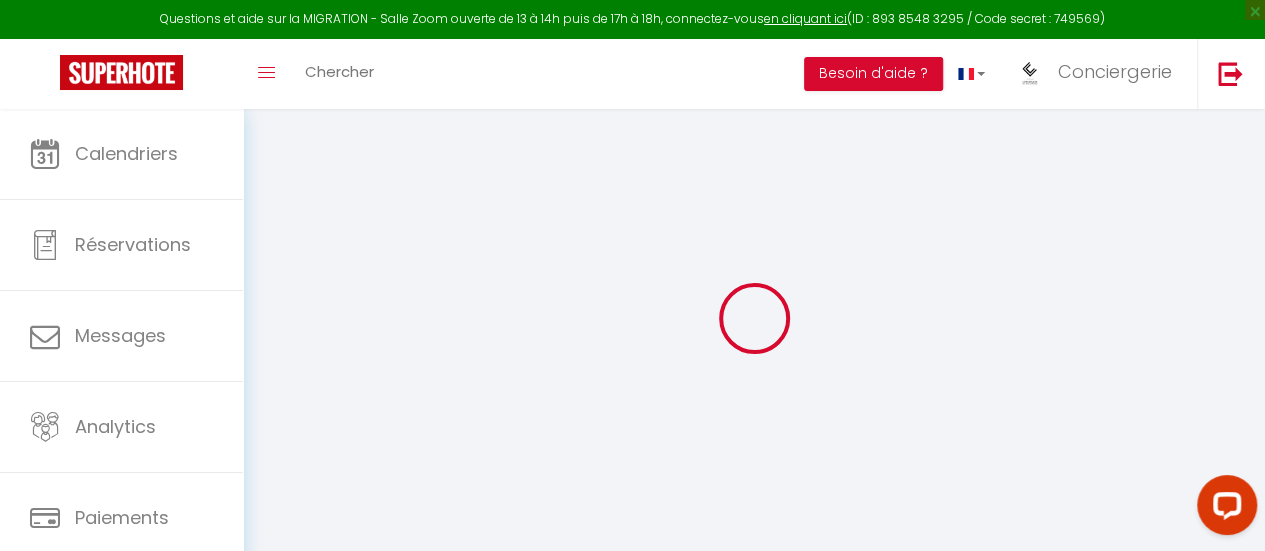 type on "Le Margnotin" 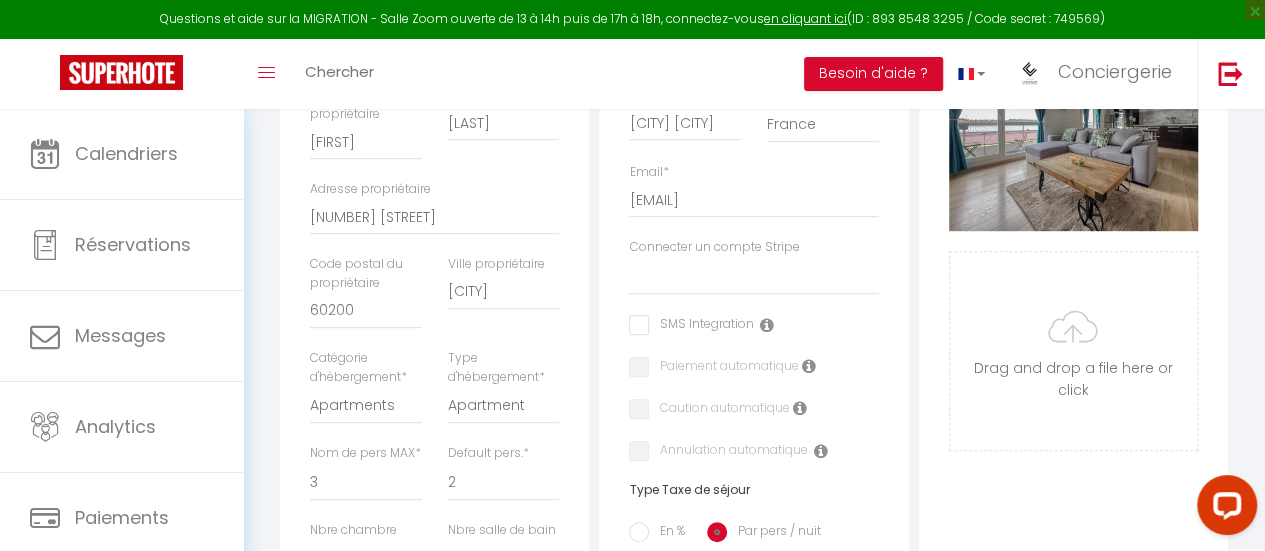 scroll, scrollTop: 400, scrollLeft: 0, axis: vertical 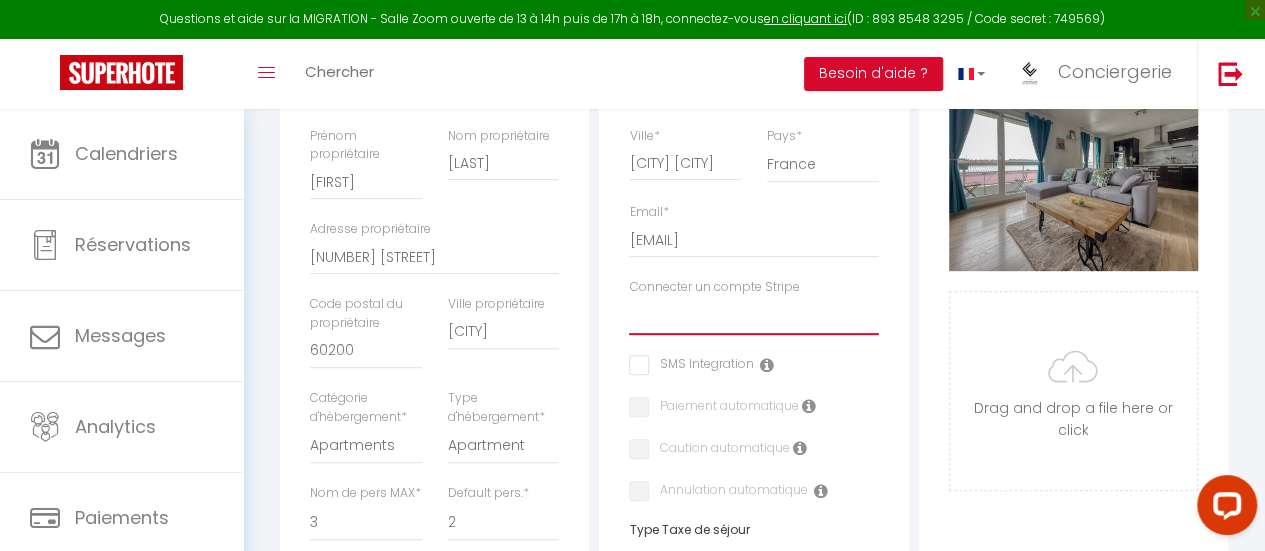 click on "[COMPANY]
Le Harley Haven" at bounding box center [753, 316] 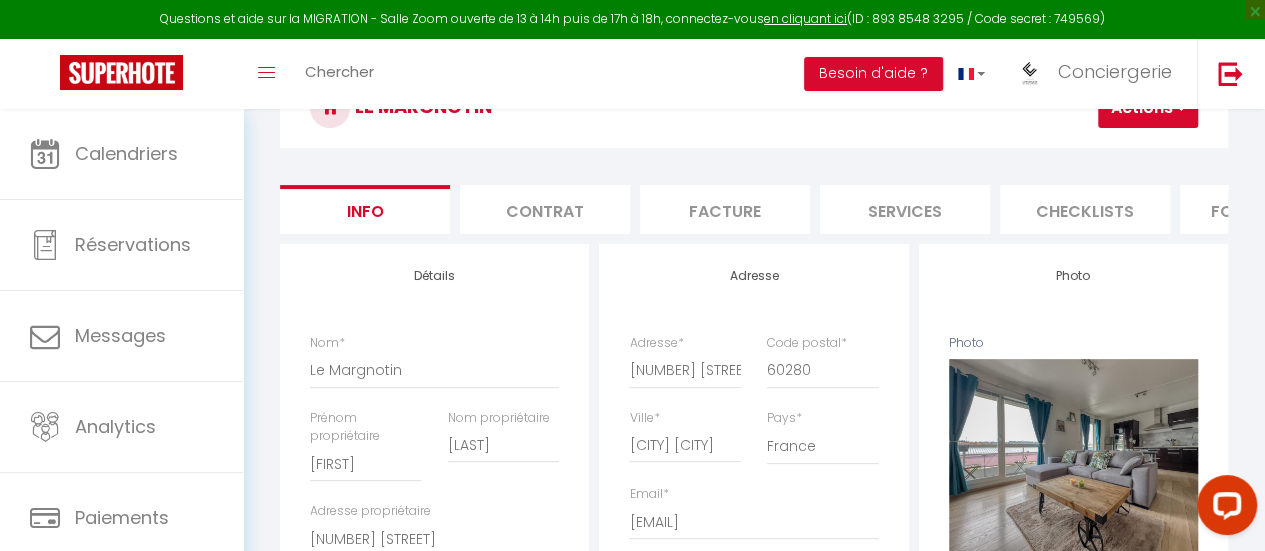 scroll, scrollTop: 0, scrollLeft: 0, axis: both 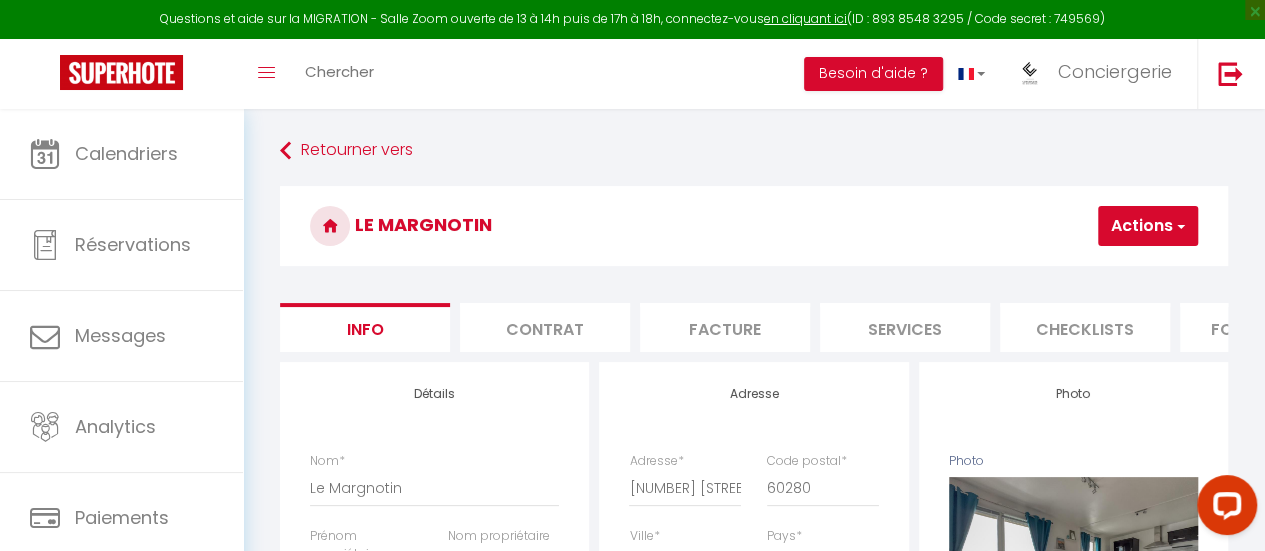 click on "Actions" at bounding box center [1148, 226] 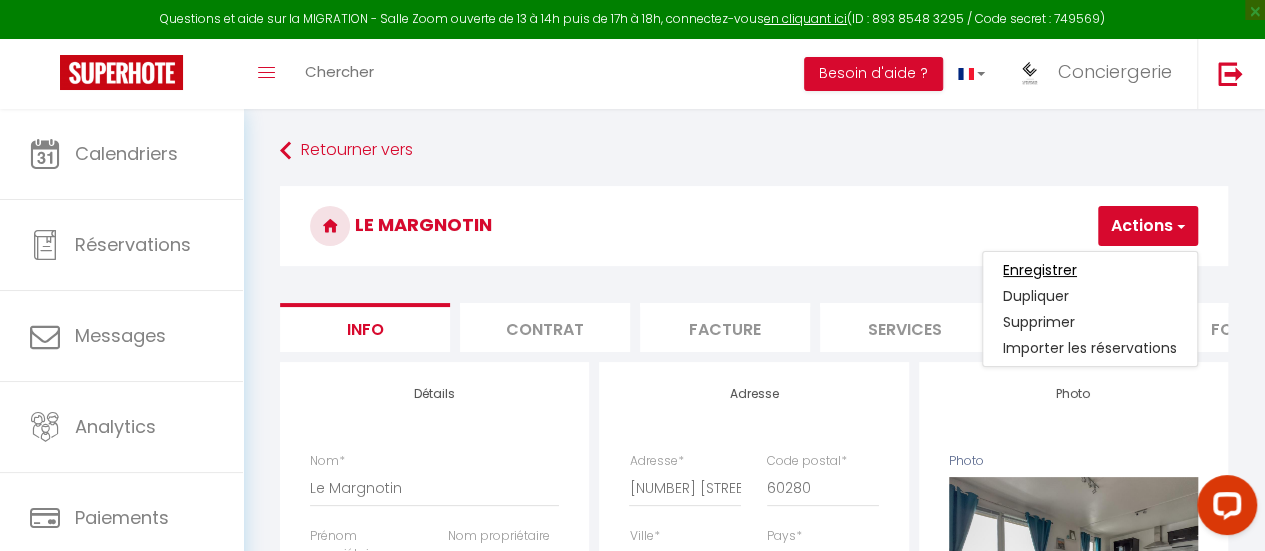 click on "Enregistrer" at bounding box center [1040, 270] 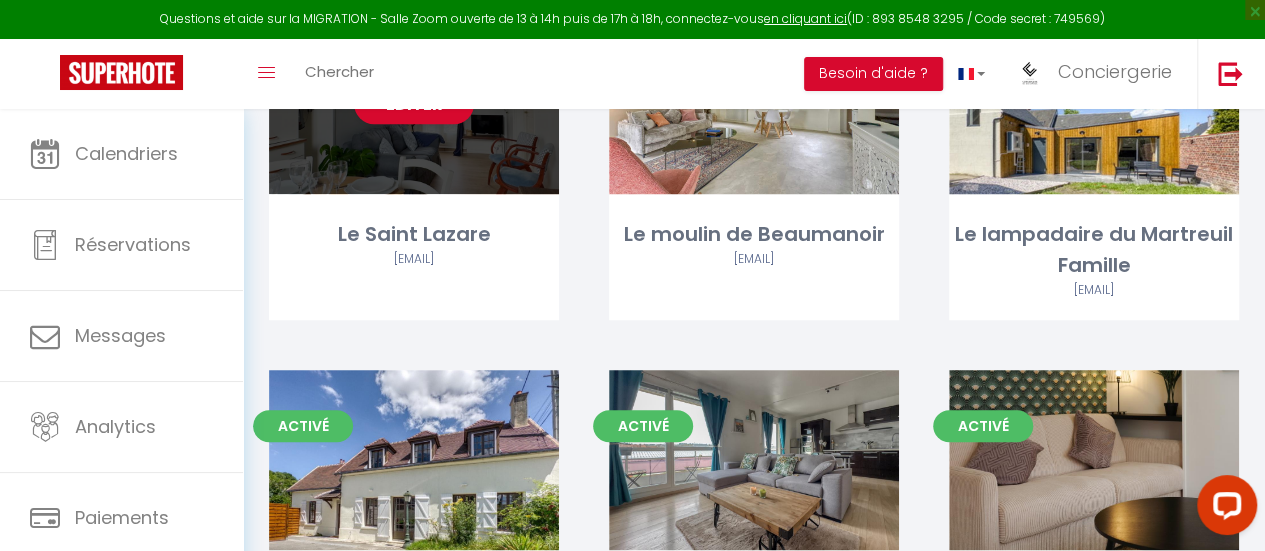 scroll, scrollTop: 500, scrollLeft: 0, axis: vertical 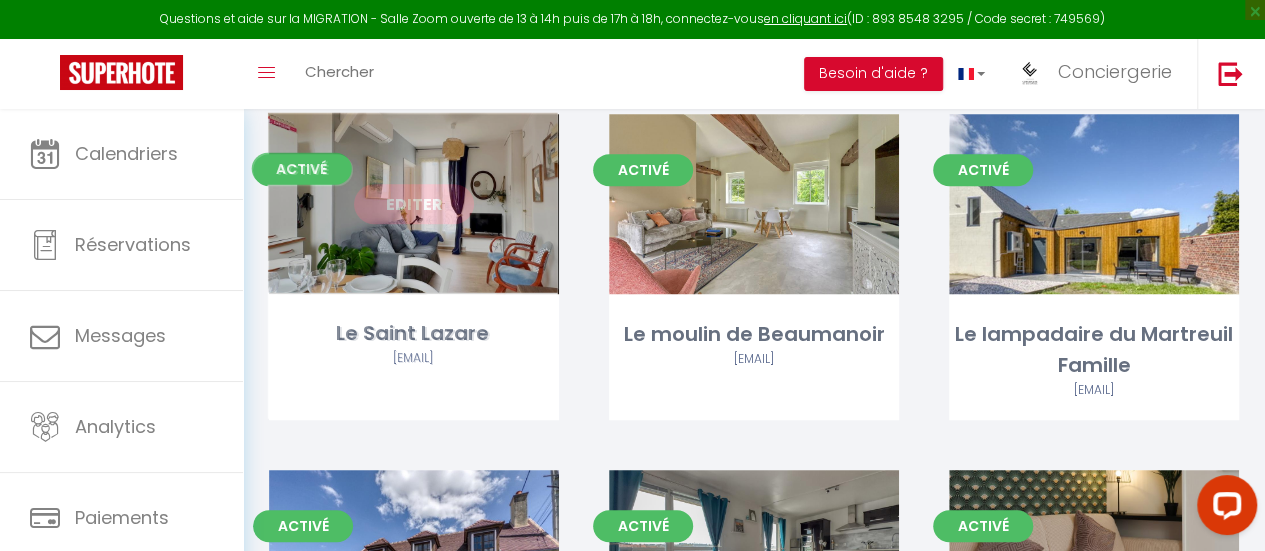 click on "Editer" at bounding box center [414, 204] 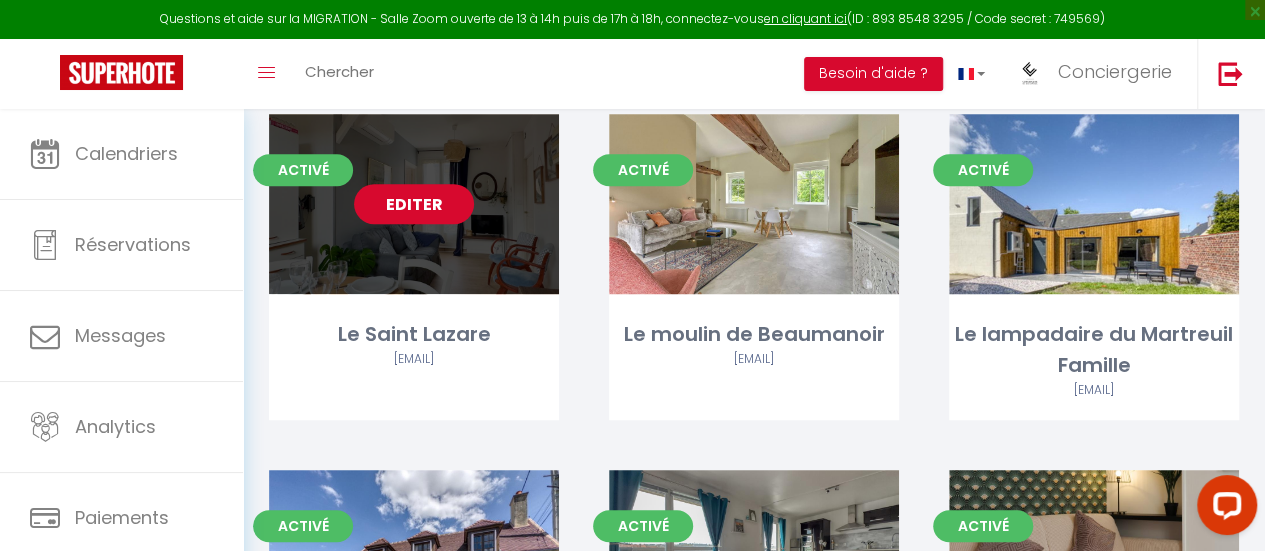 click on "Editer" at bounding box center (414, 204) 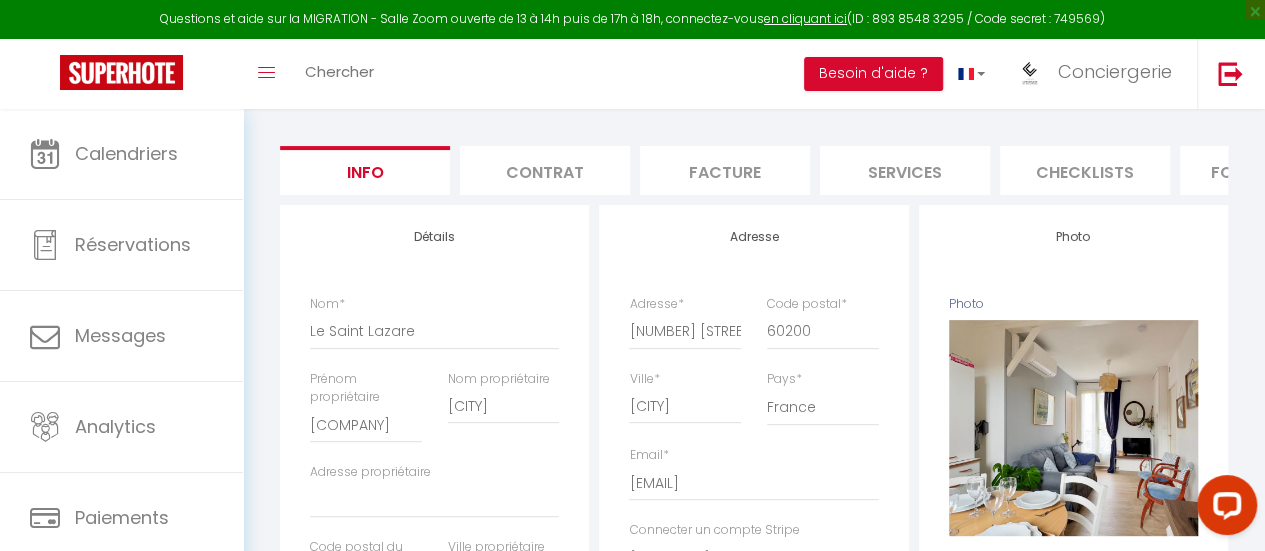 scroll, scrollTop: 0, scrollLeft: 0, axis: both 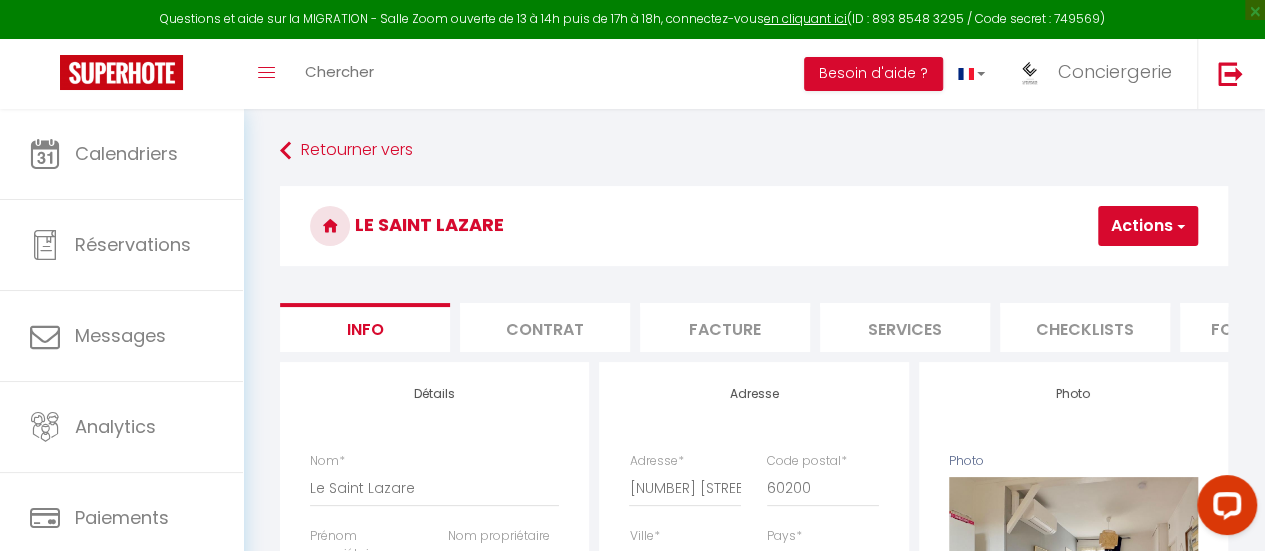 click on "Actions" at bounding box center (1148, 226) 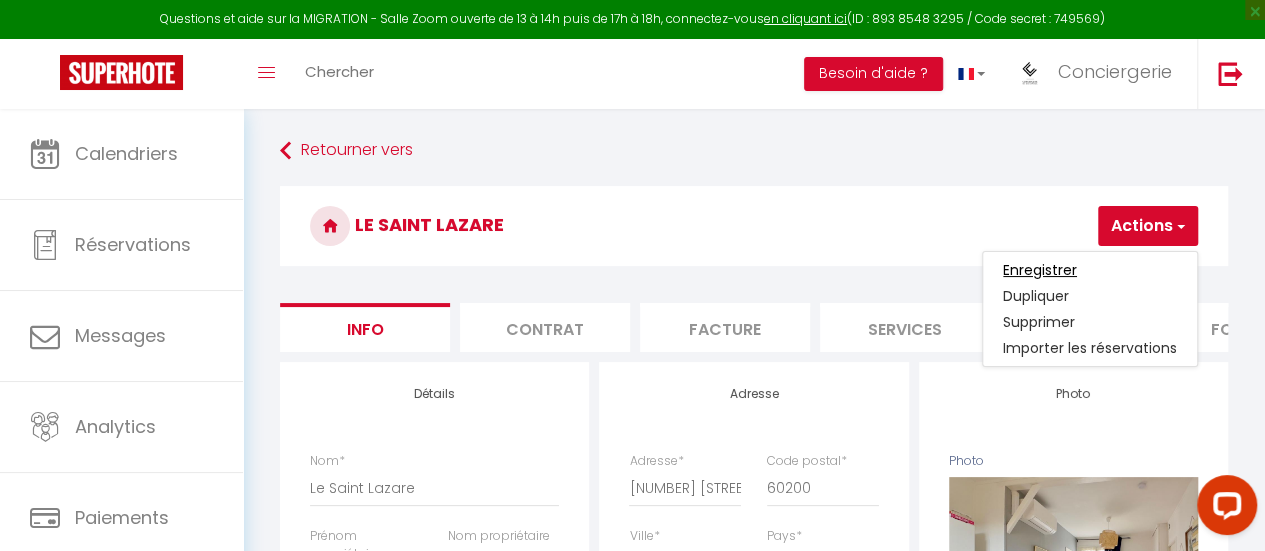 click on "Enregistrer" at bounding box center [1040, 270] 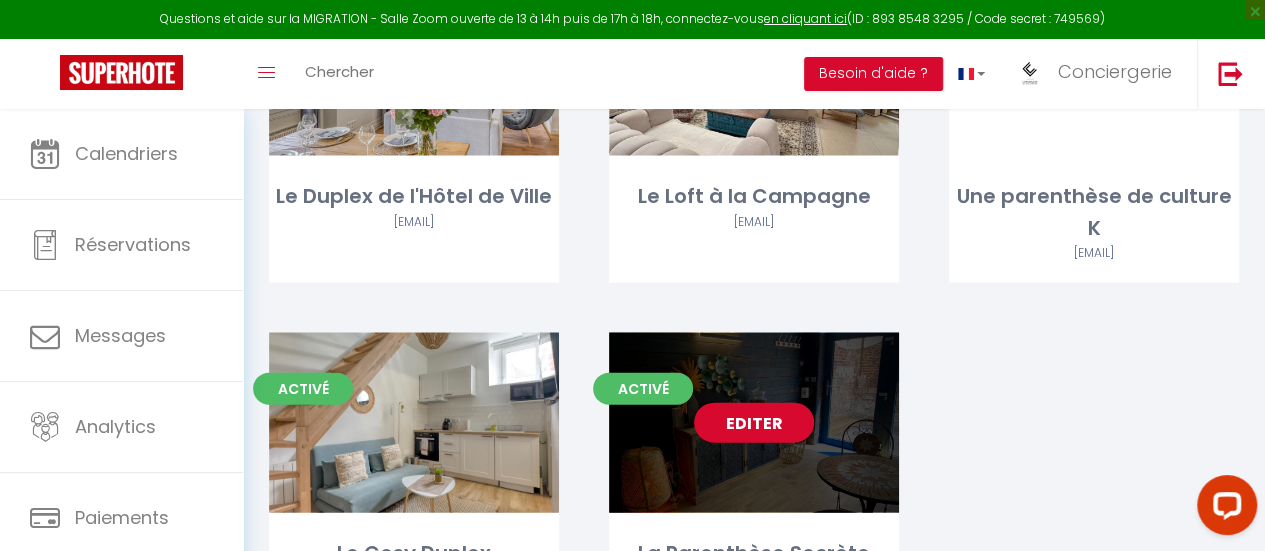 scroll, scrollTop: 2100, scrollLeft: 0, axis: vertical 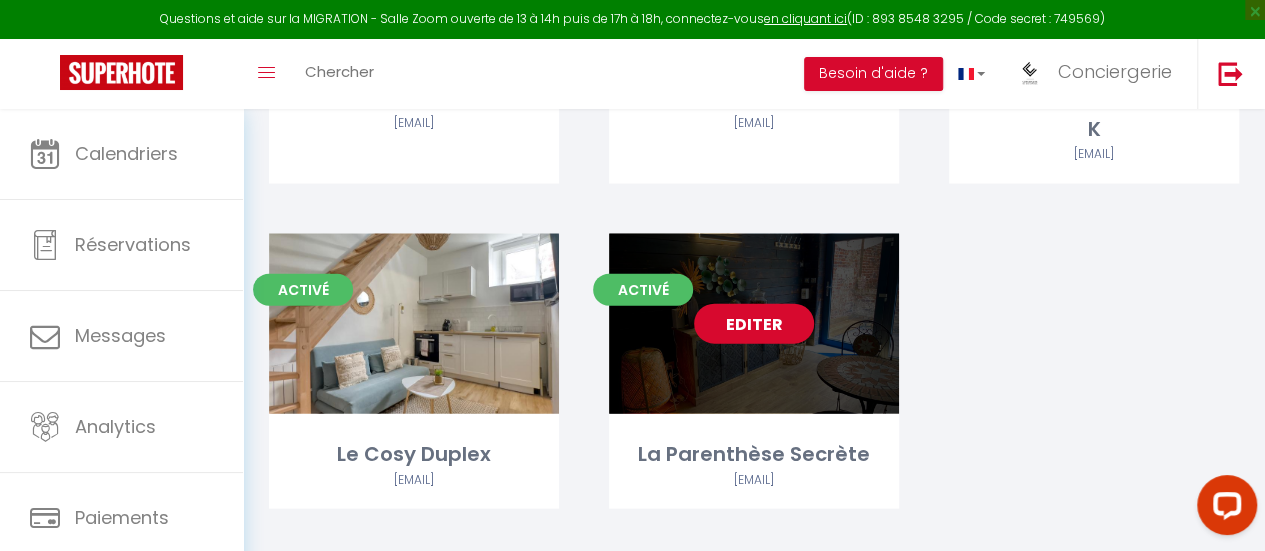 click on "Editer" at bounding box center (754, 324) 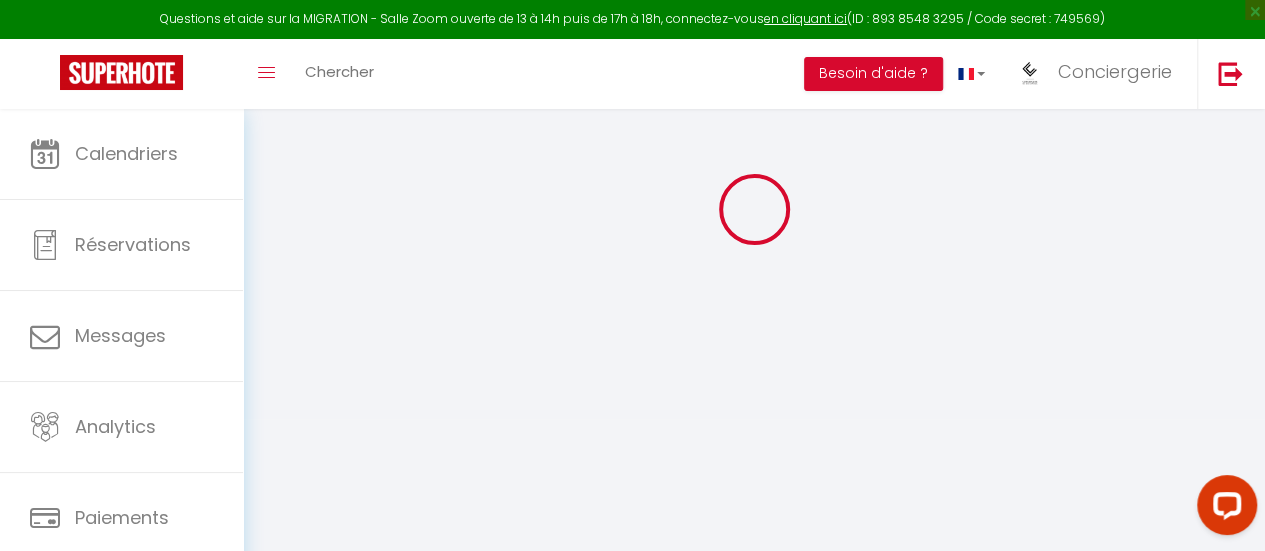 scroll, scrollTop: 0, scrollLeft: 0, axis: both 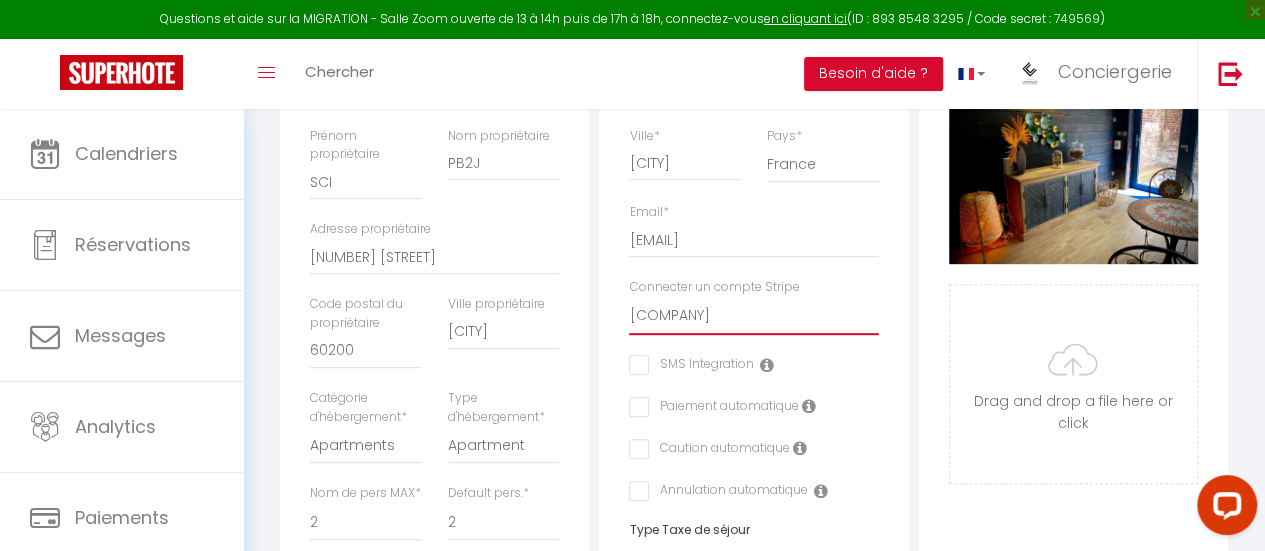 click on "[COMPANY]
Le Harley Haven" at bounding box center [753, 316] 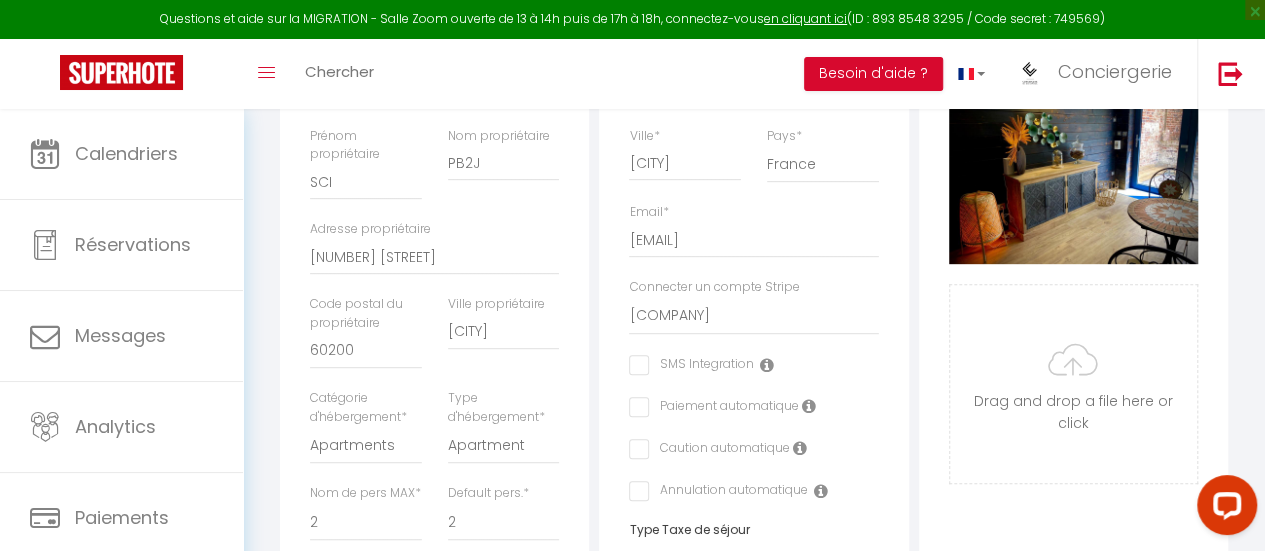 click on "Connecter un compte Stripe
[COMPANY]
Le Harley Haven" at bounding box center (753, 316) 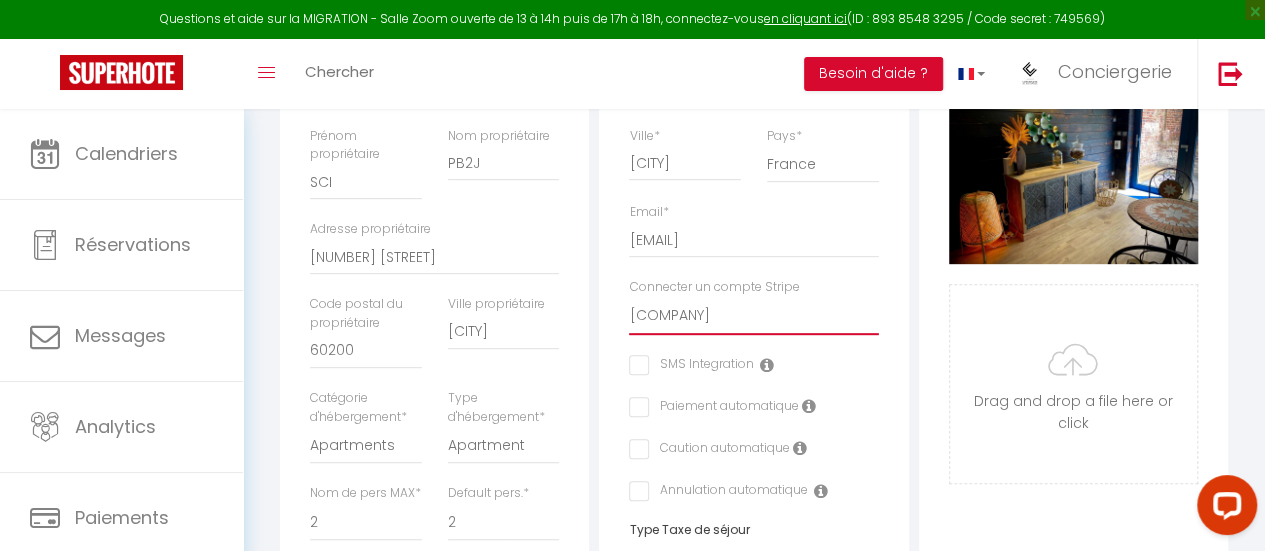 click on "[COMPANY]
Le Harley Haven" at bounding box center (753, 316) 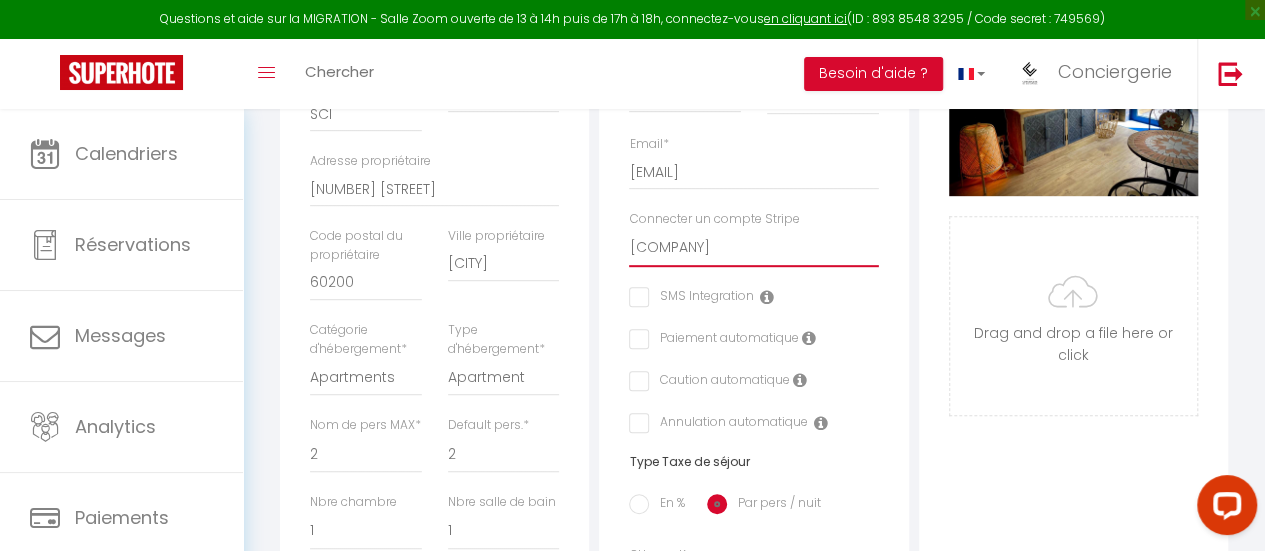 scroll, scrollTop: 500, scrollLeft: 0, axis: vertical 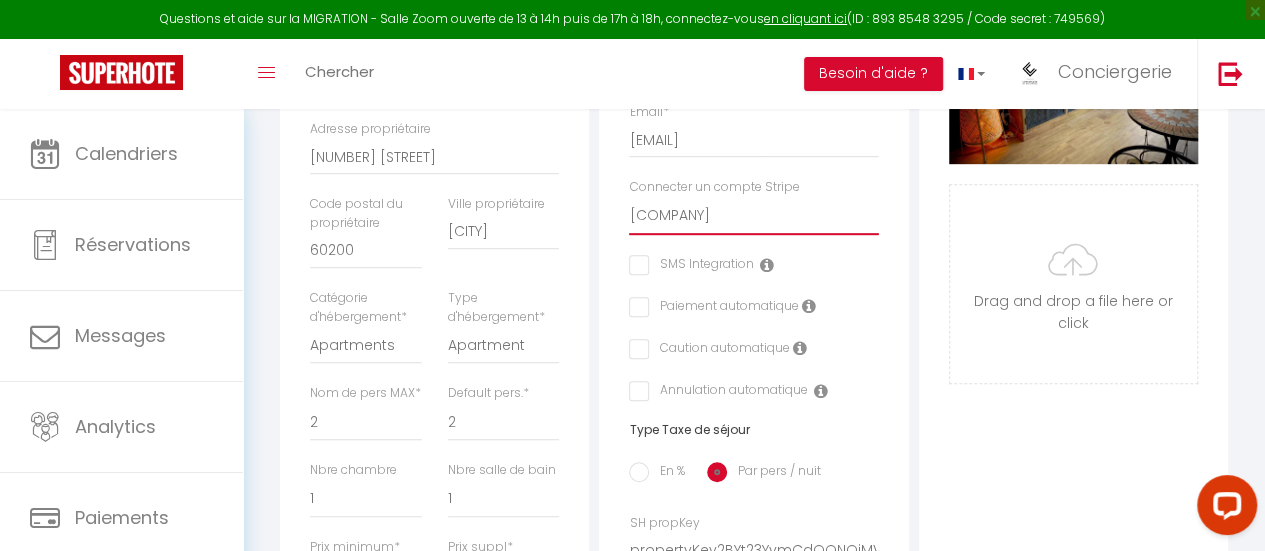 click on "[COMPANY]
Le Harley Haven" at bounding box center (753, 216) 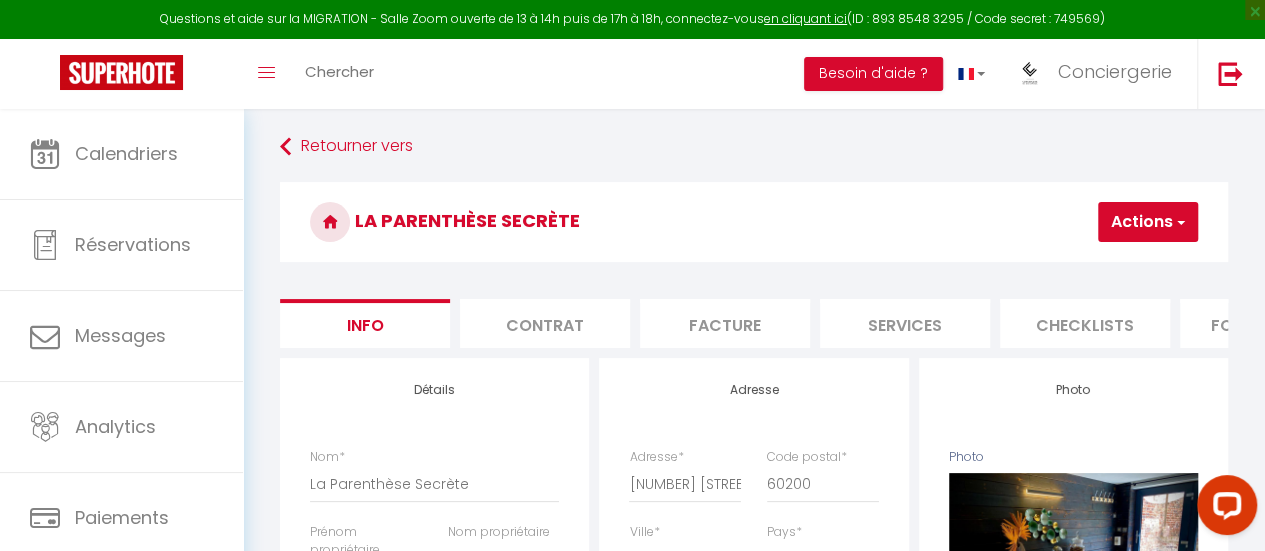 scroll, scrollTop: 0, scrollLeft: 0, axis: both 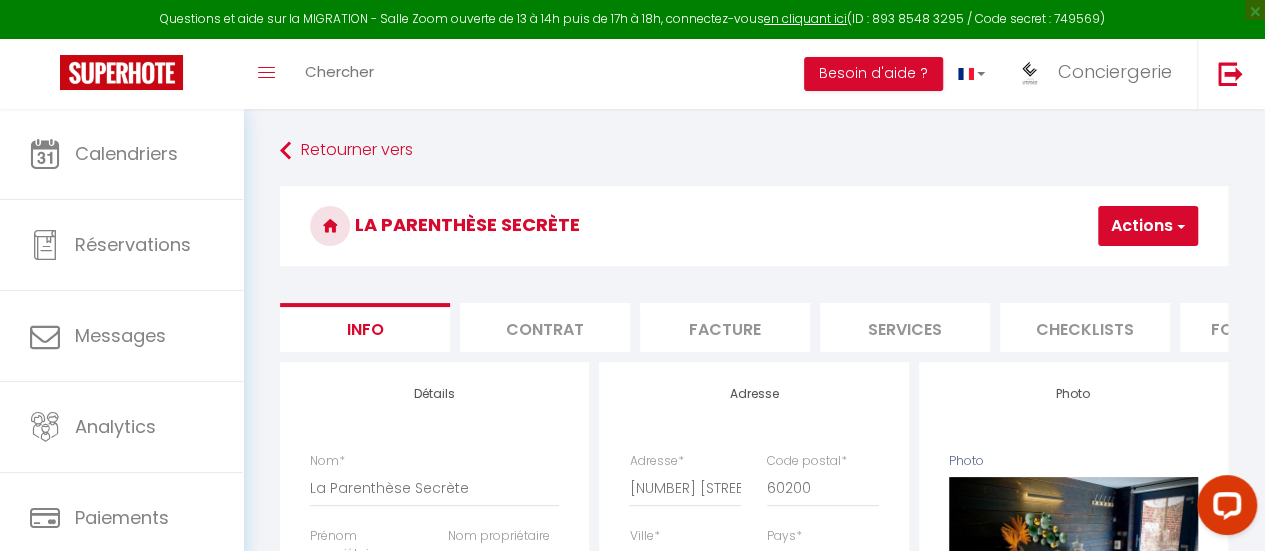 click on "Actions" at bounding box center [1148, 226] 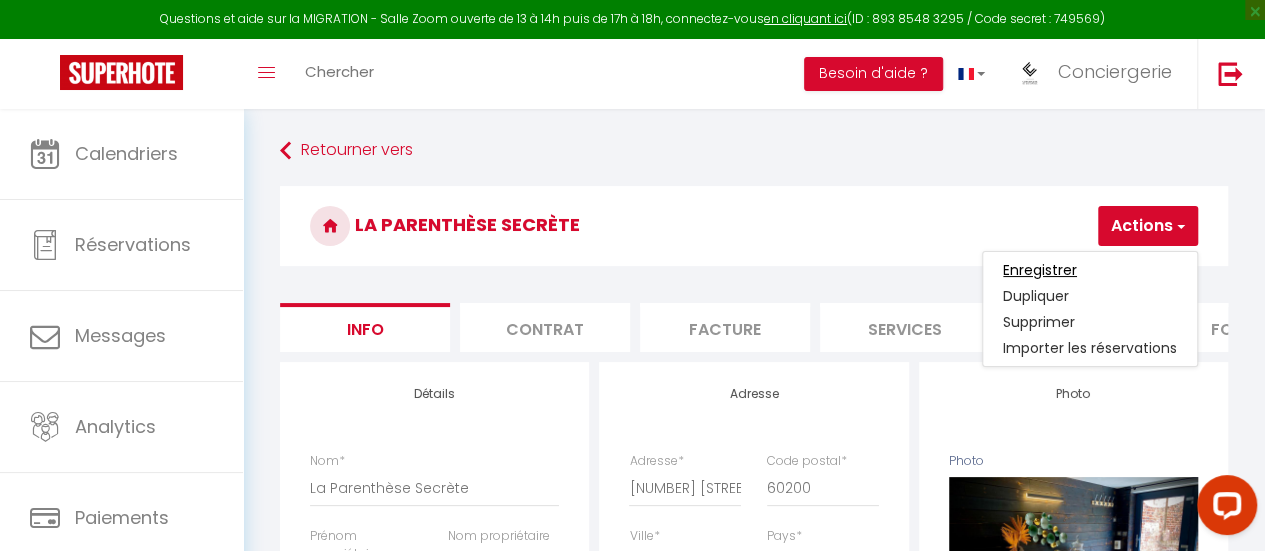 click on "Enregistrer" at bounding box center (1040, 270) 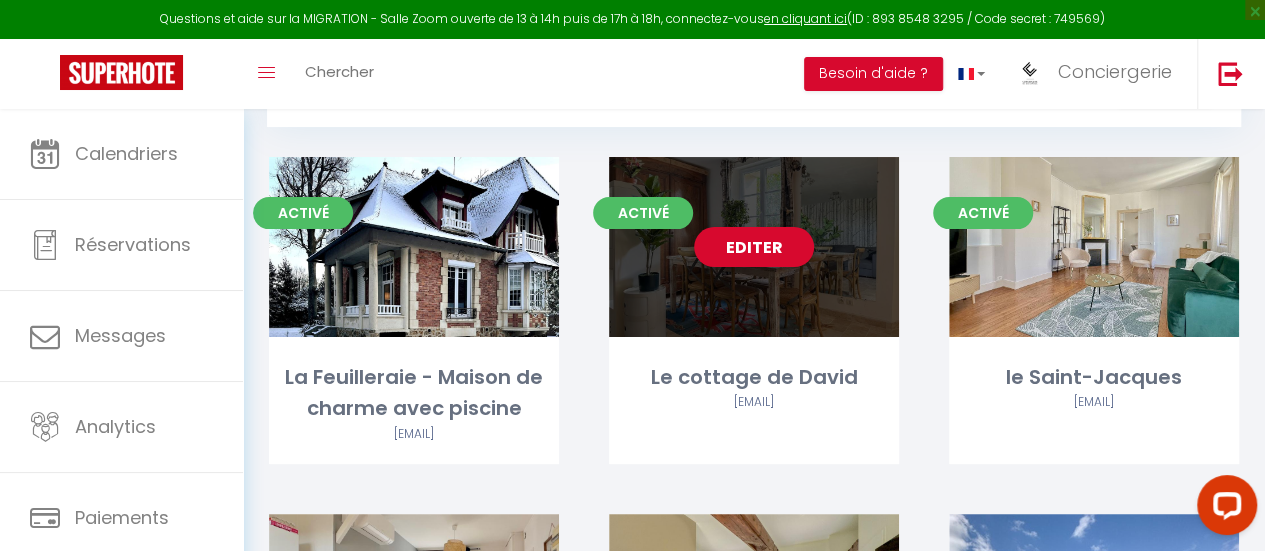 scroll, scrollTop: 0, scrollLeft: 0, axis: both 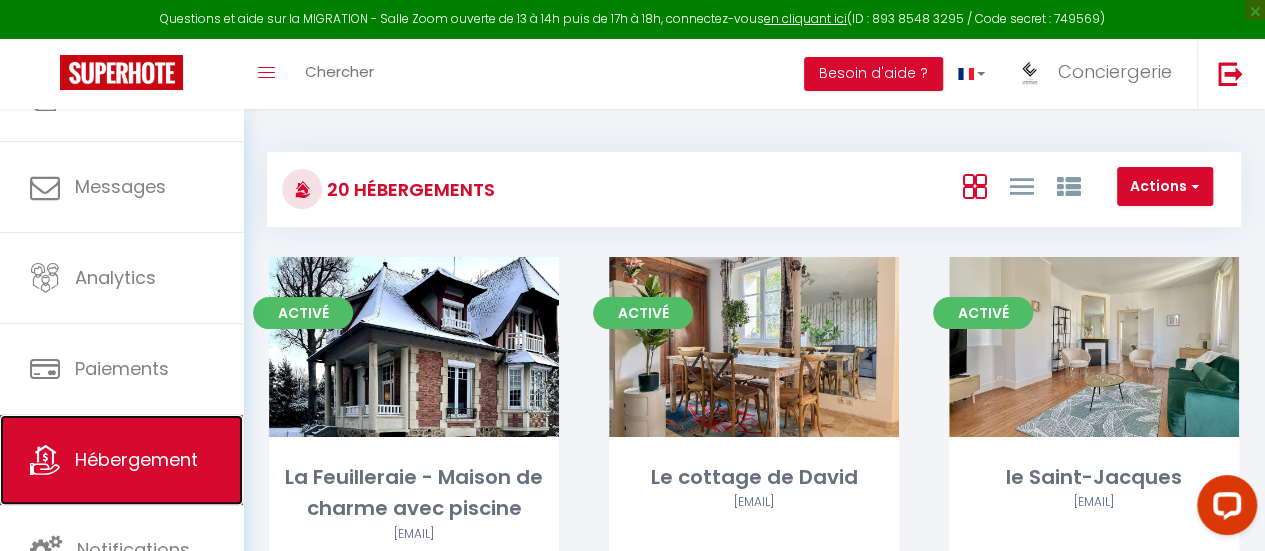 click on "Hébergement" at bounding box center [136, 459] 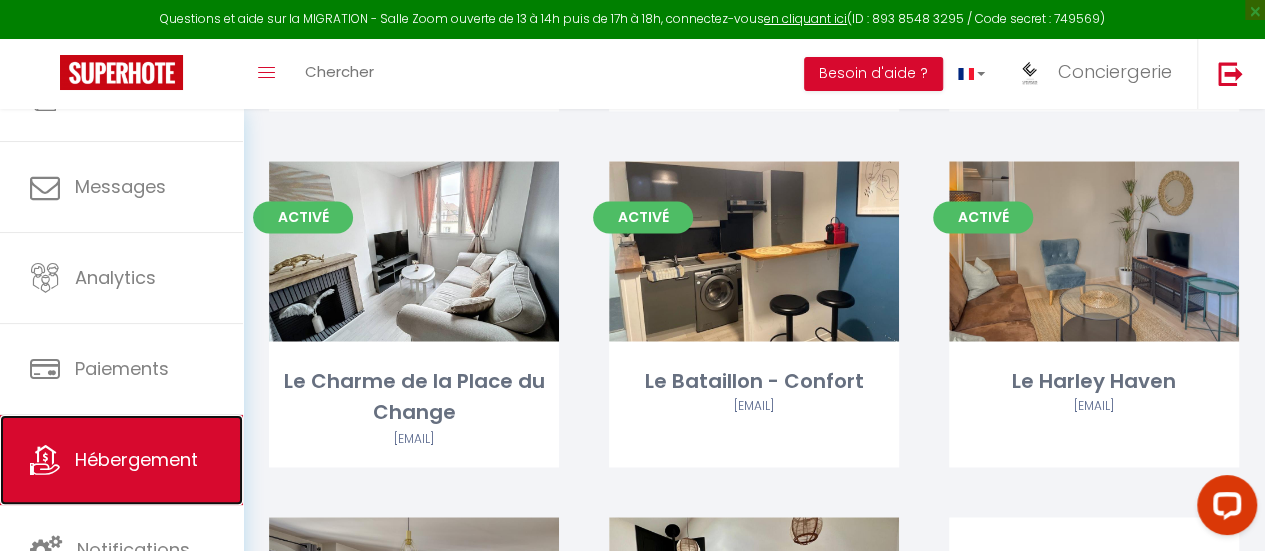 scroll, scrollTop: 1500, scrollLeft: 0, axis: vertical 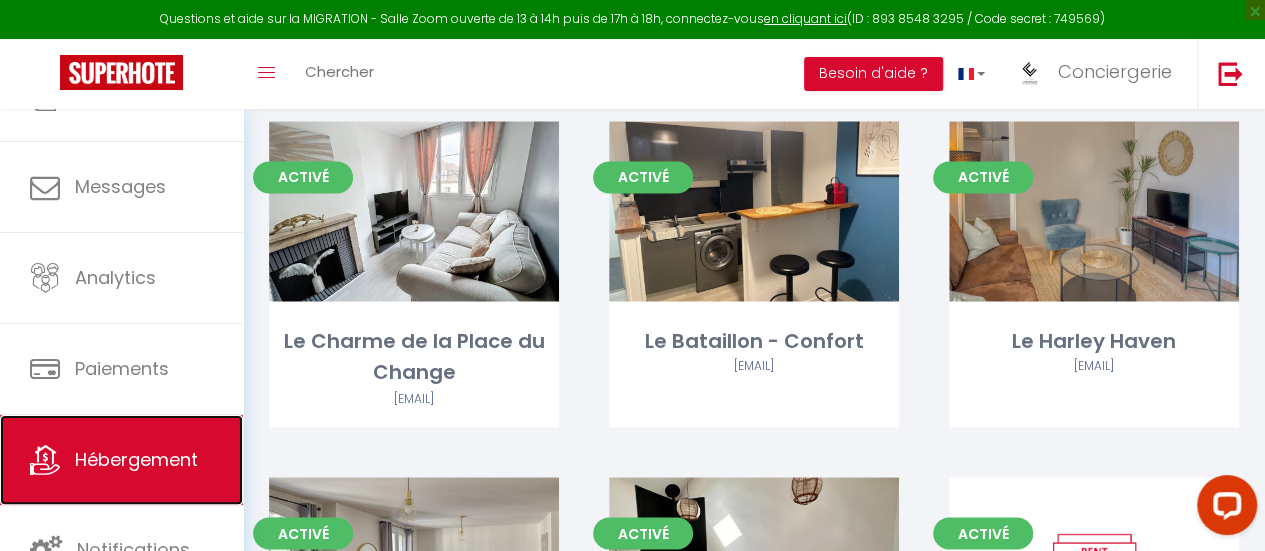 click on "Hébergement" at bounding box center (136, 459) 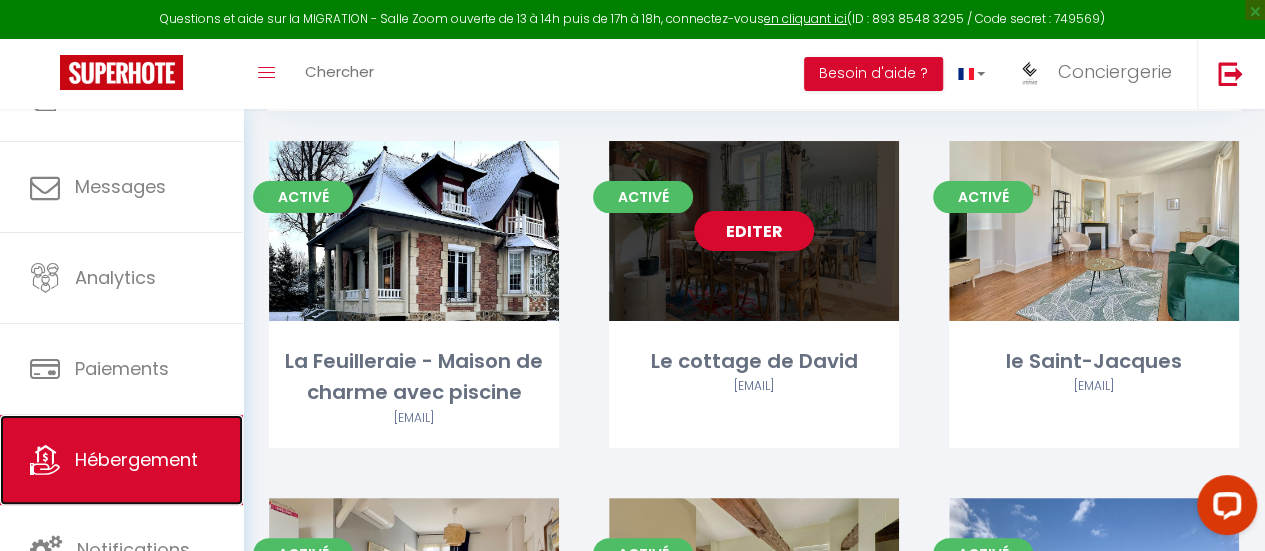 scroll, scrollTop: 0, scrollLeft: 0, axis: both 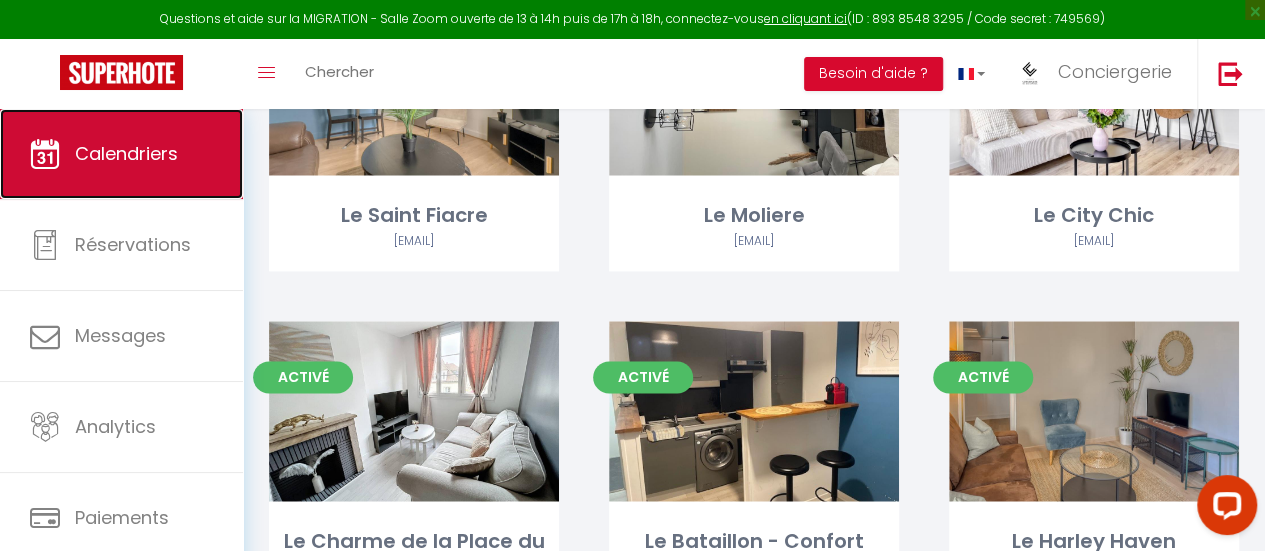 click on "Calendriers" at bounding box center [126, 153] 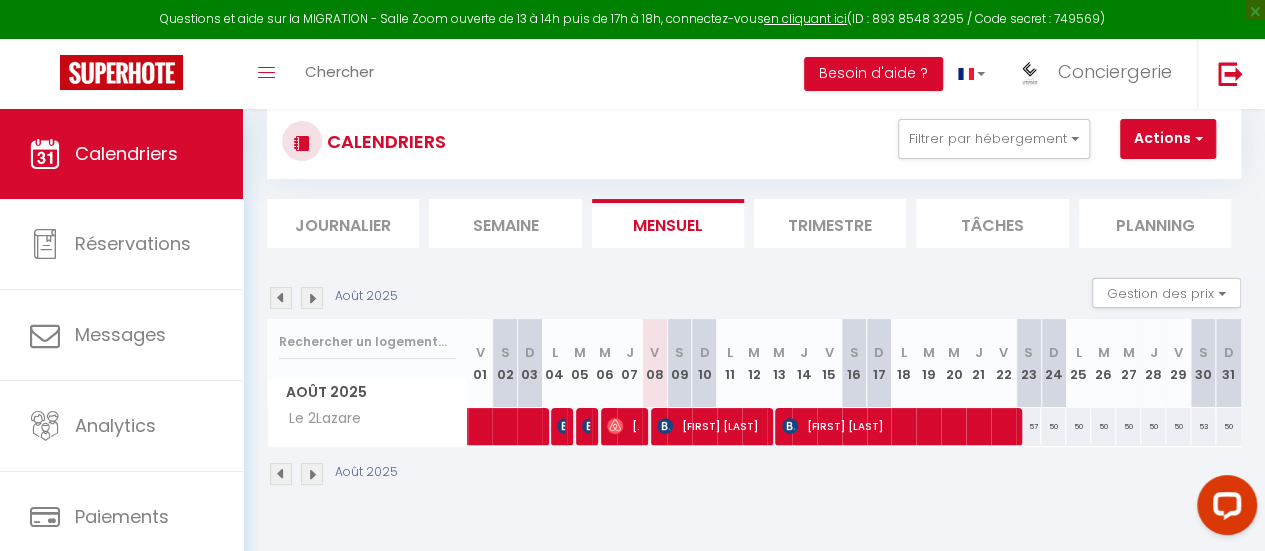 scroll, scrollTop: 0, scrollLeft: 0, axis: both 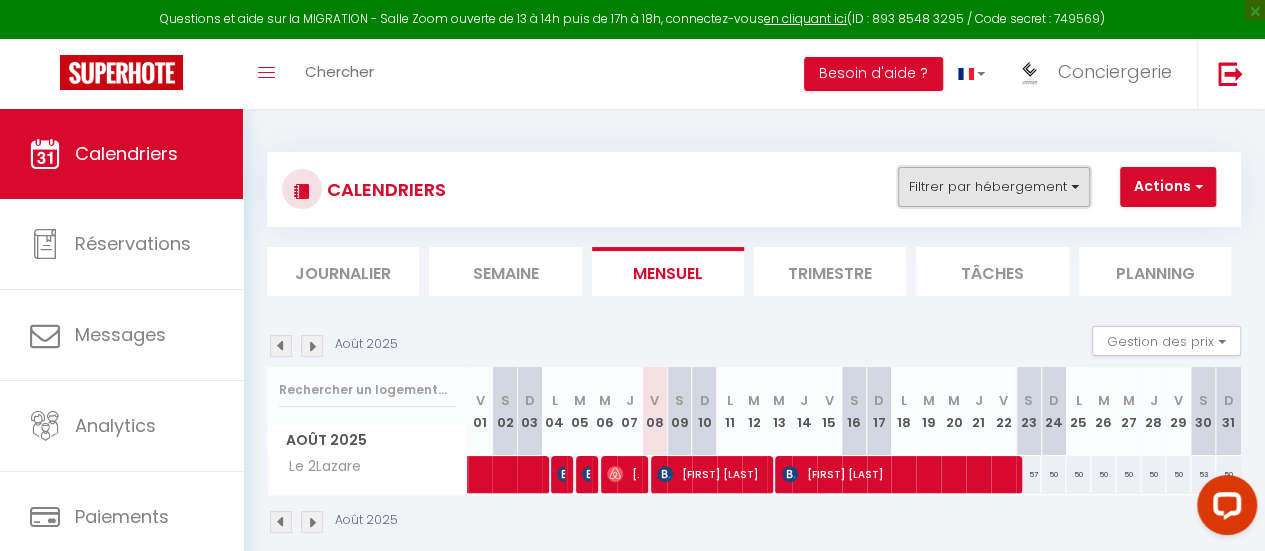 click on "Filtrer par hébergement" at bounding box center (994, 187) 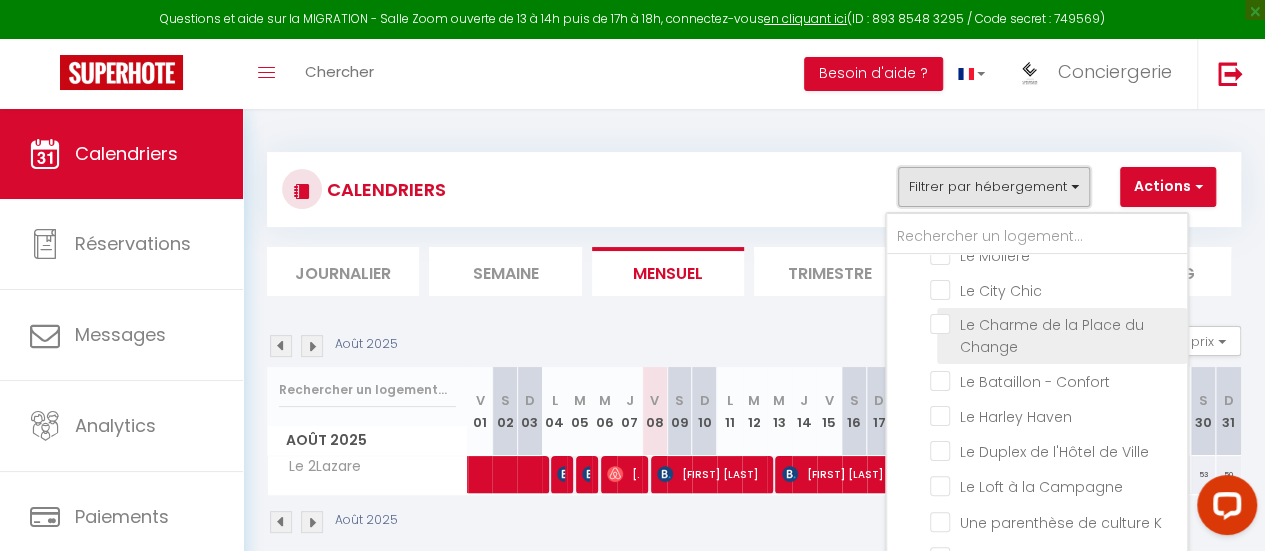 scroll, scrollTop: 300, scrollLeft: 0, axis: vertical 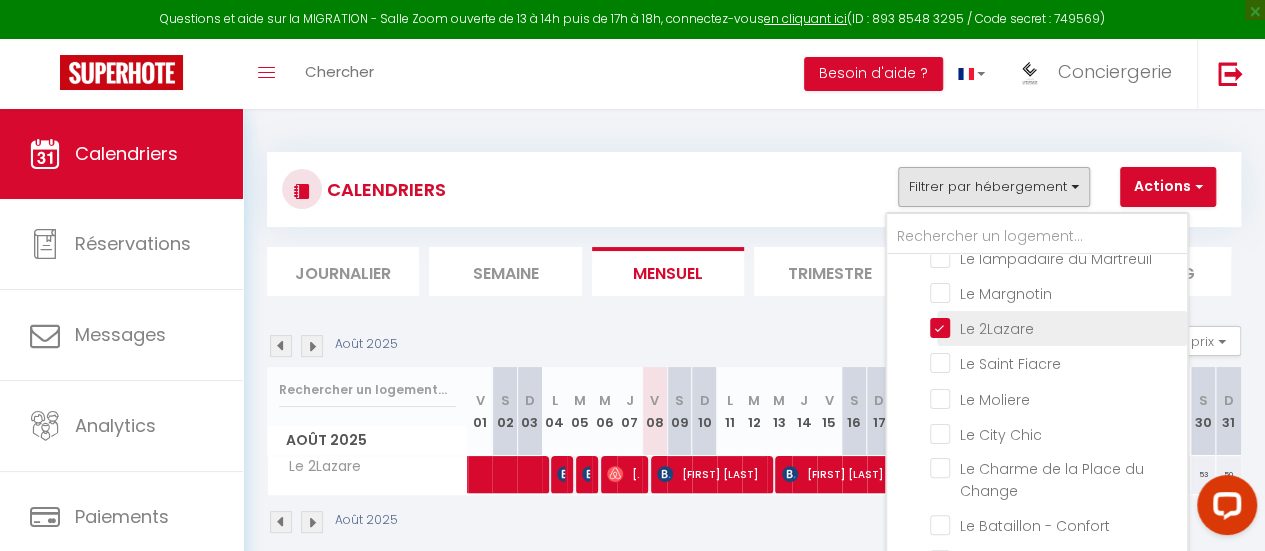 click on "Le 2Lazare" at bounding box center (1055, 327) 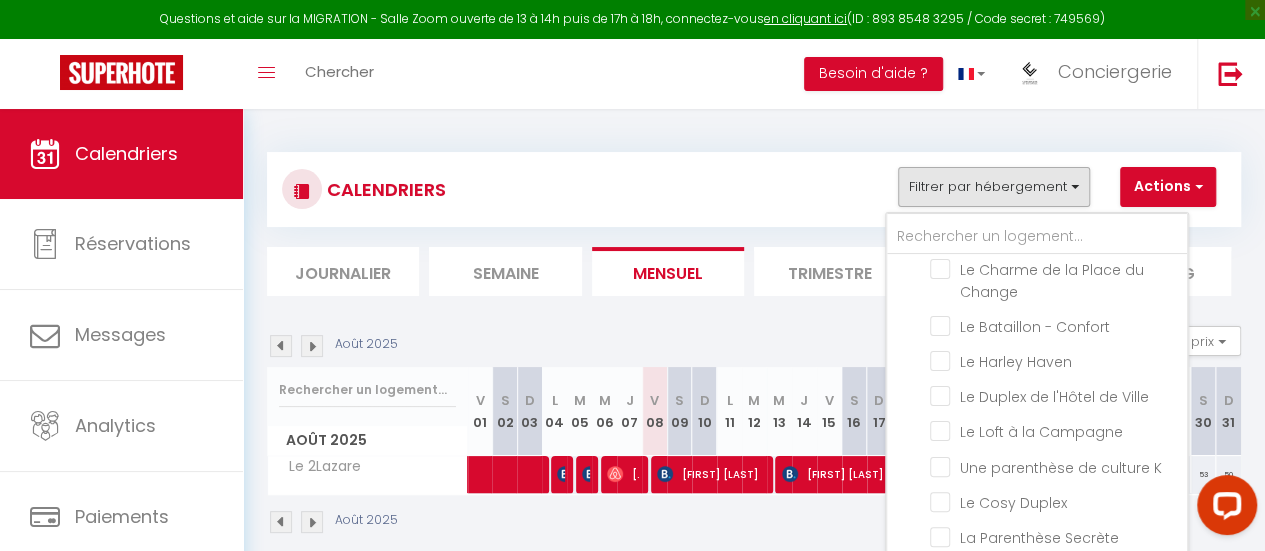 scroll, scrollTop: 501, scrollLeft: 0, axis: vertical 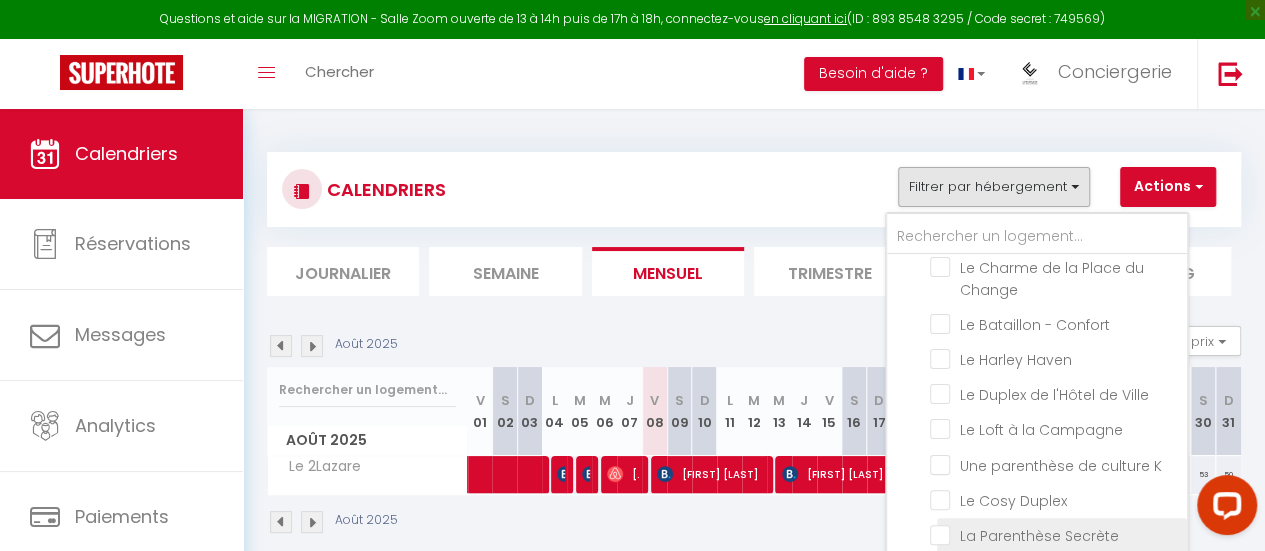 click on "La Parenthèse Secrète" at bounding box center (1055, 534) 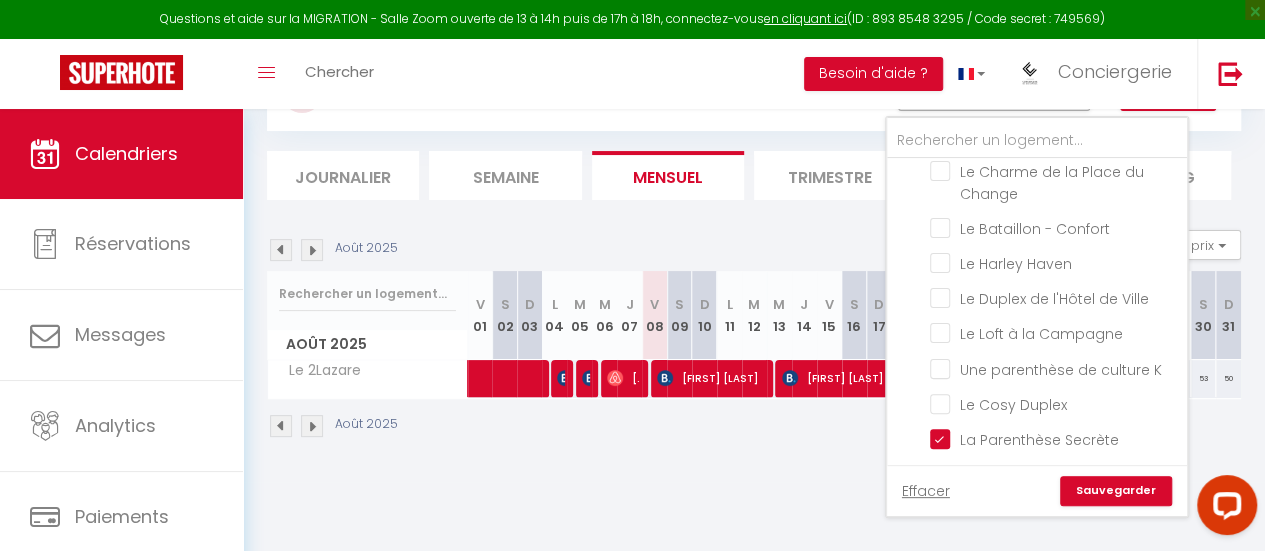 scroll, scrollTop: 109, scrollLeft: 0, axis: vertical 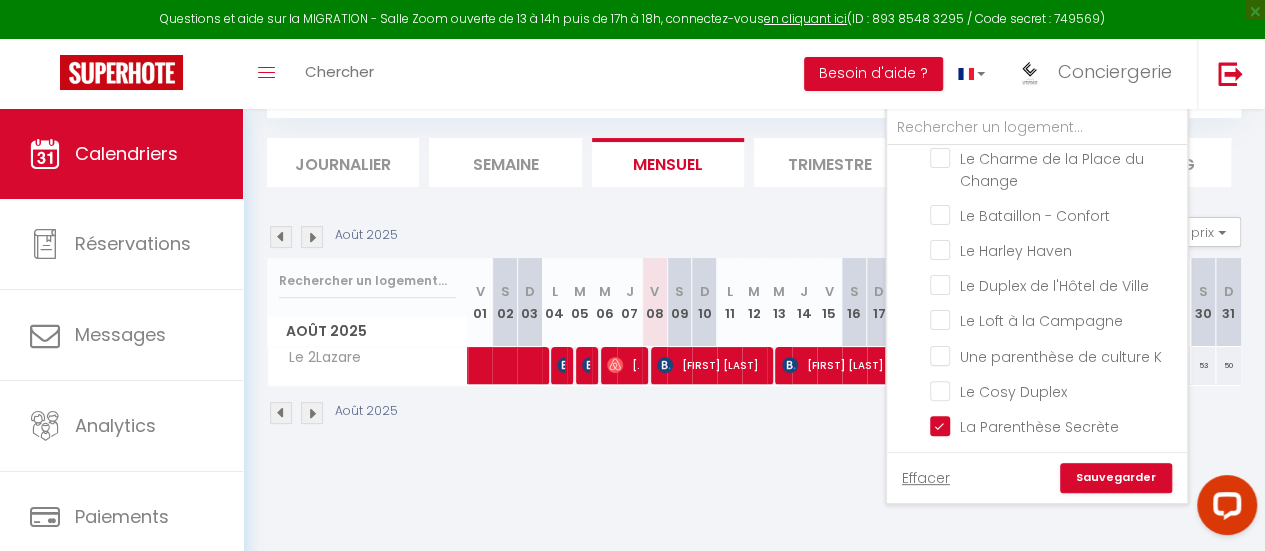 click on "Sauvegarder" at bounding box center (1116, 478) 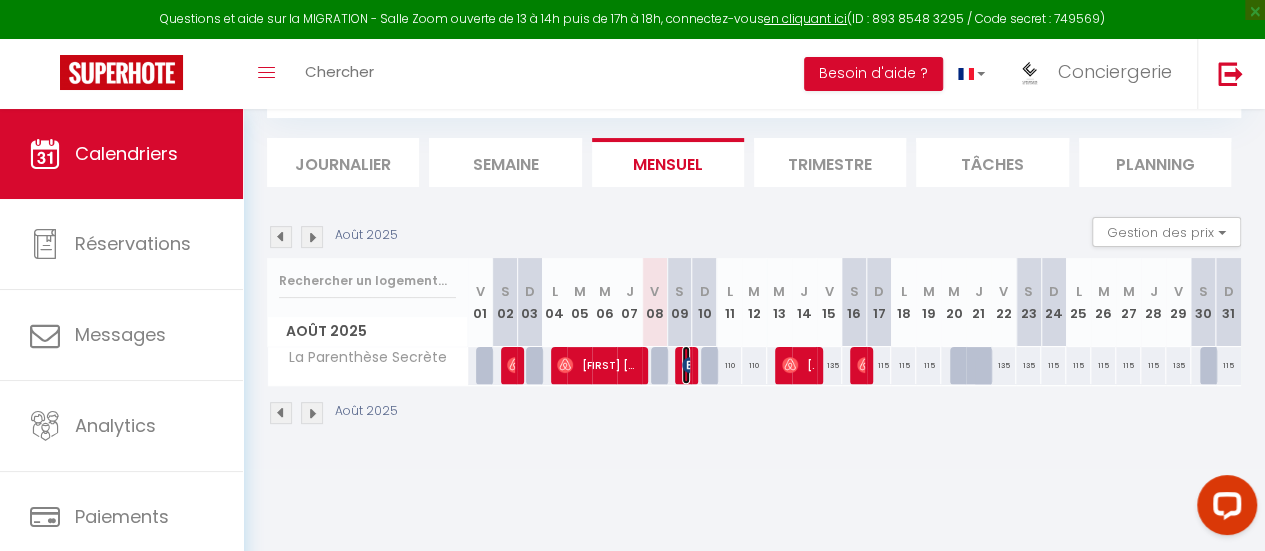 click at bounding box center [690, 365] 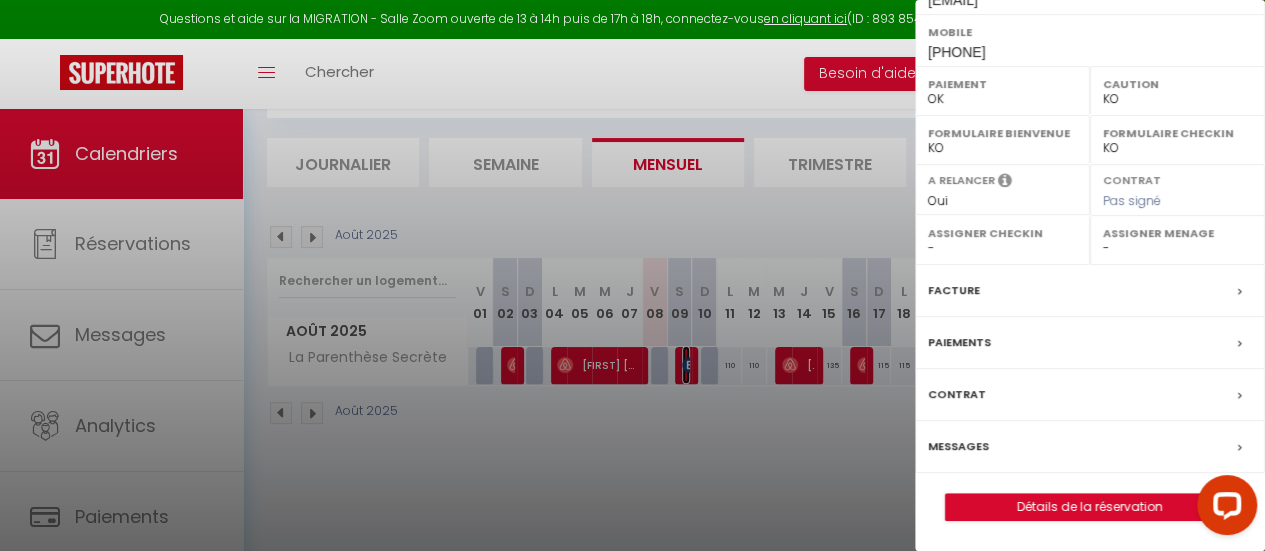 scroll, scrollTop: 408, scrollLeft: 0, axis: vertical 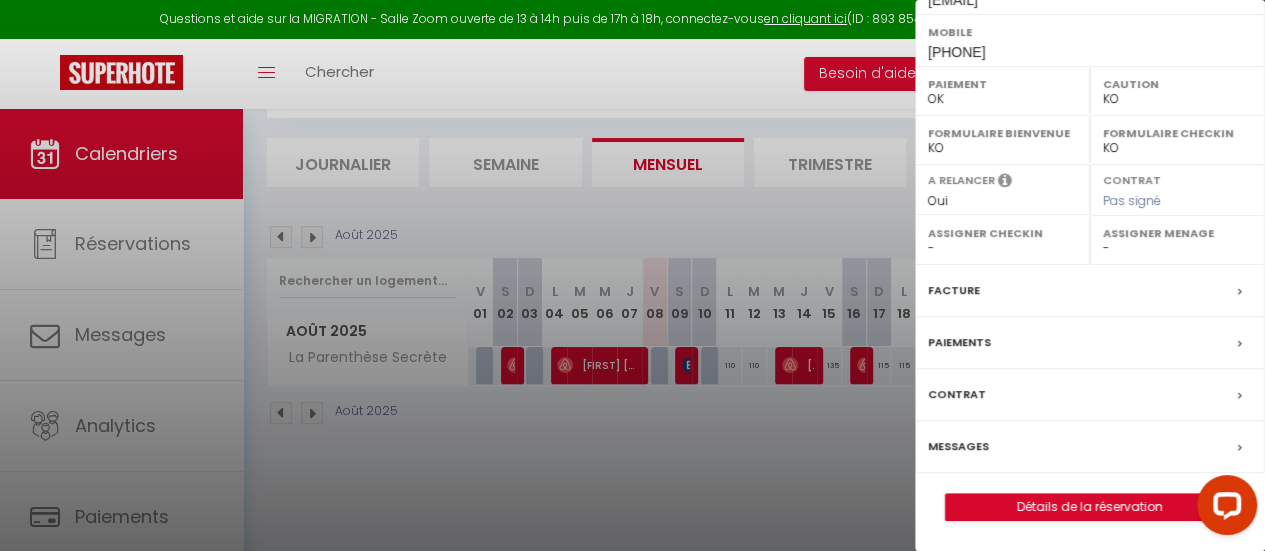 click on "Contrat" at bounding box center [1090, 395] 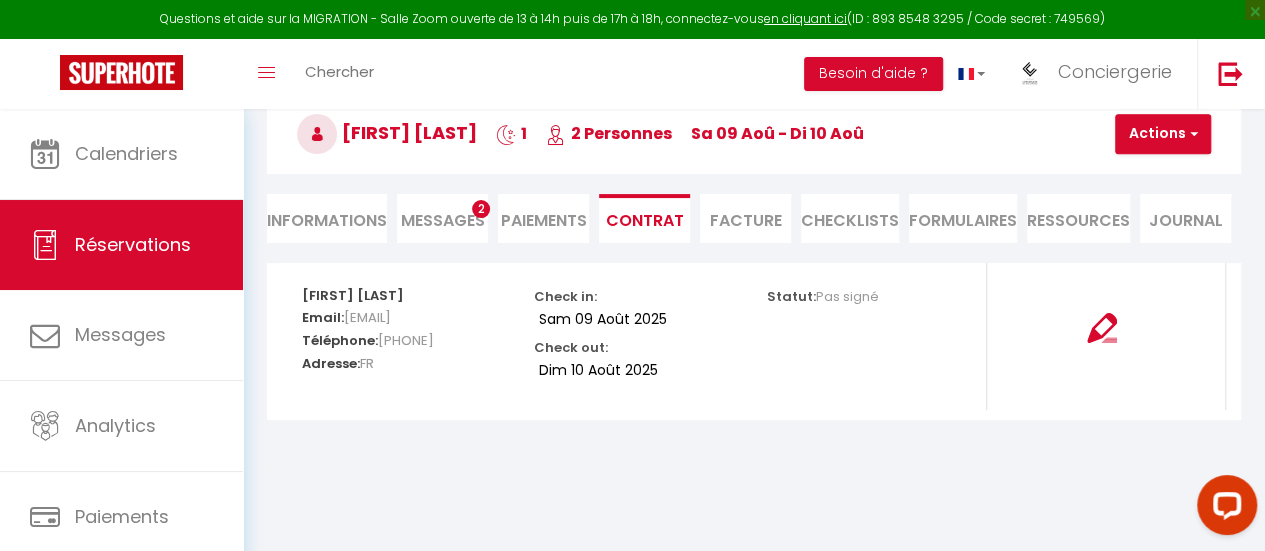 scroll, scrollTop: 109, scrollLeft: 0, axis: vertical 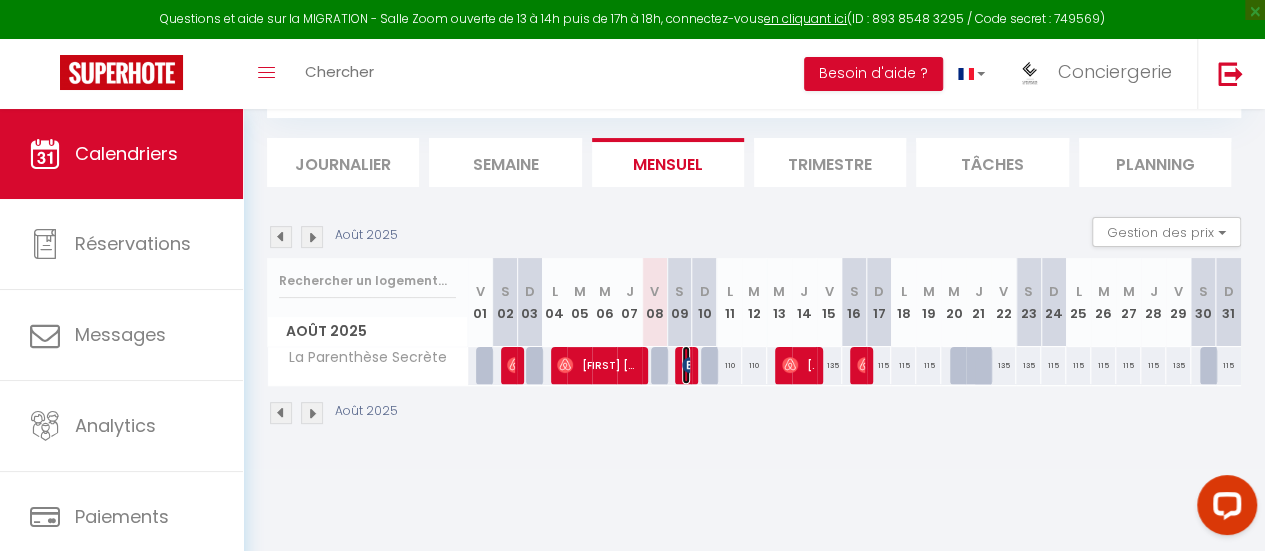 click at bounding box center (690, 365) 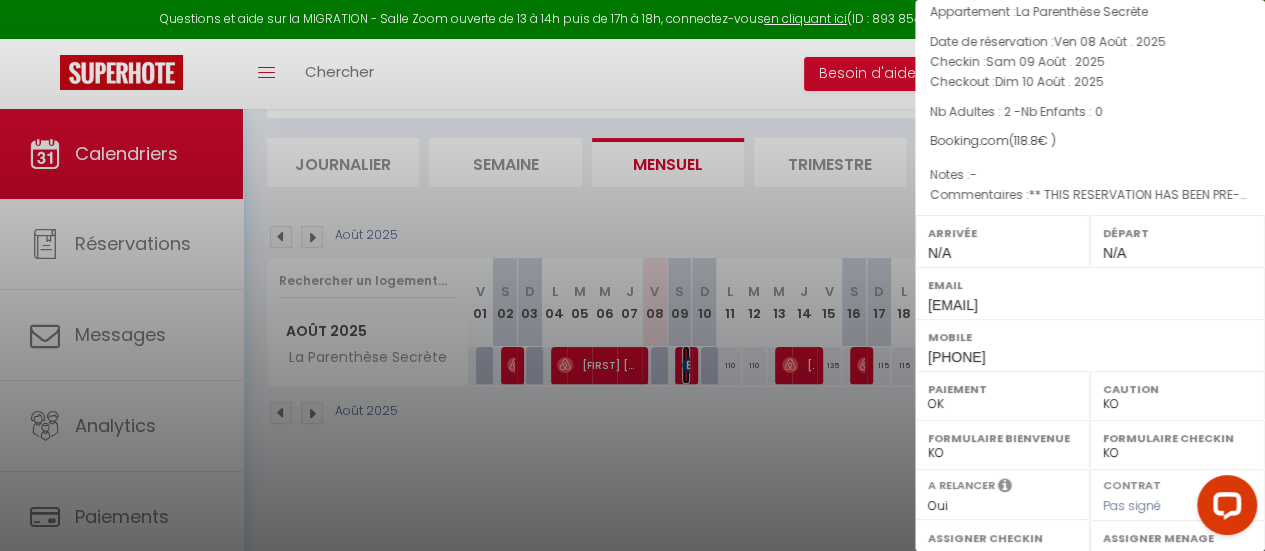 scroll, scrollTop: 200, scrollLeft: 0, axis: vertical 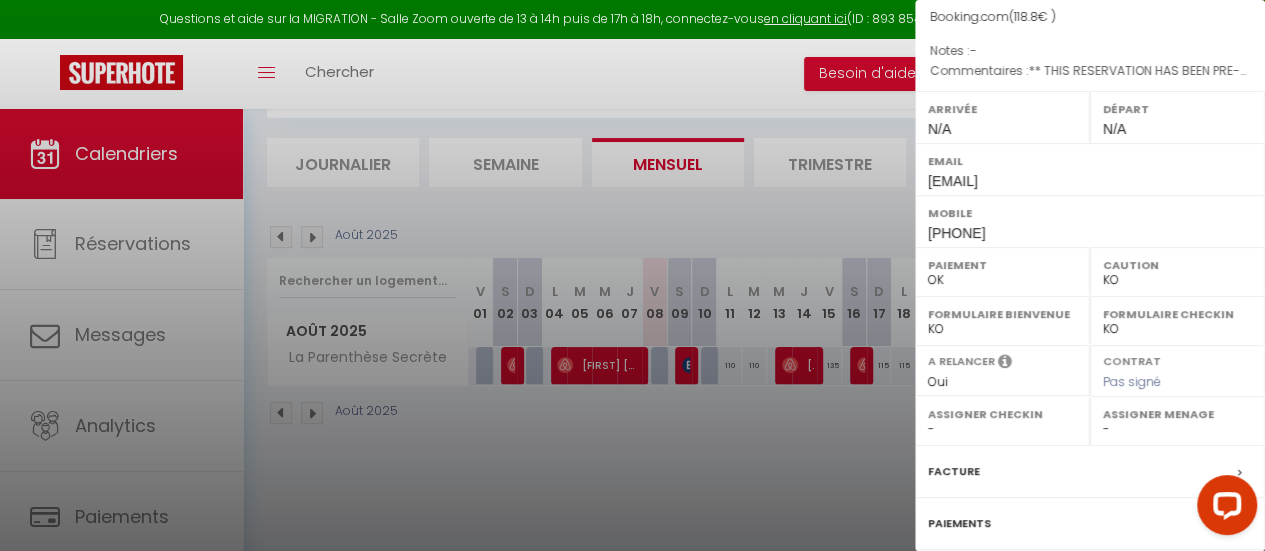 click on "OK   KO" at bounding box center [1177, 280] 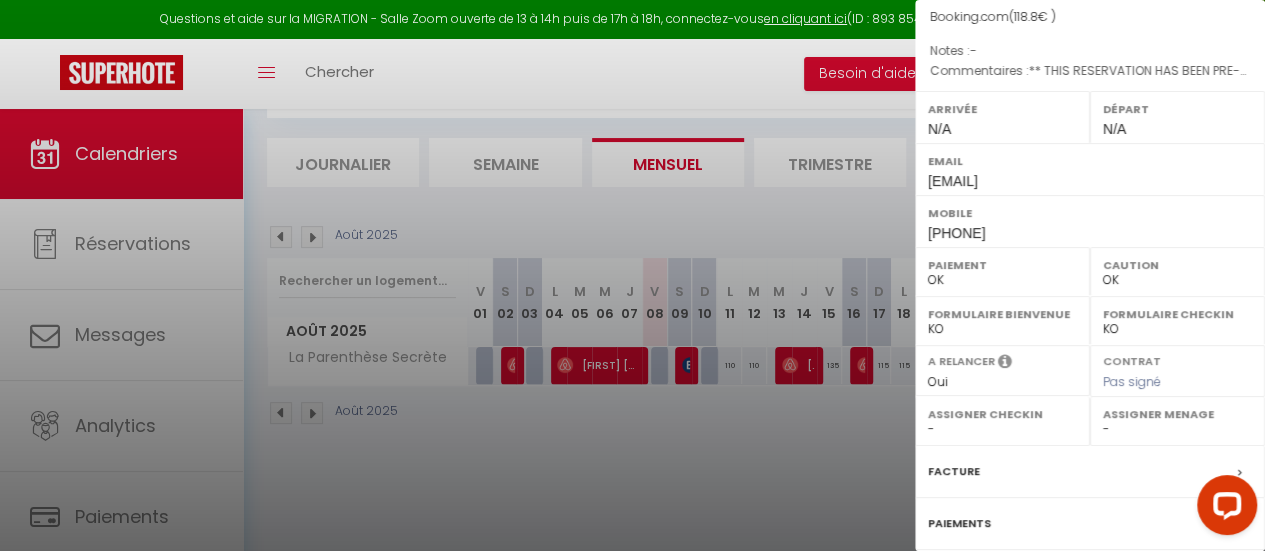 click on "OK   KO" at bounding box center [1177, 280] 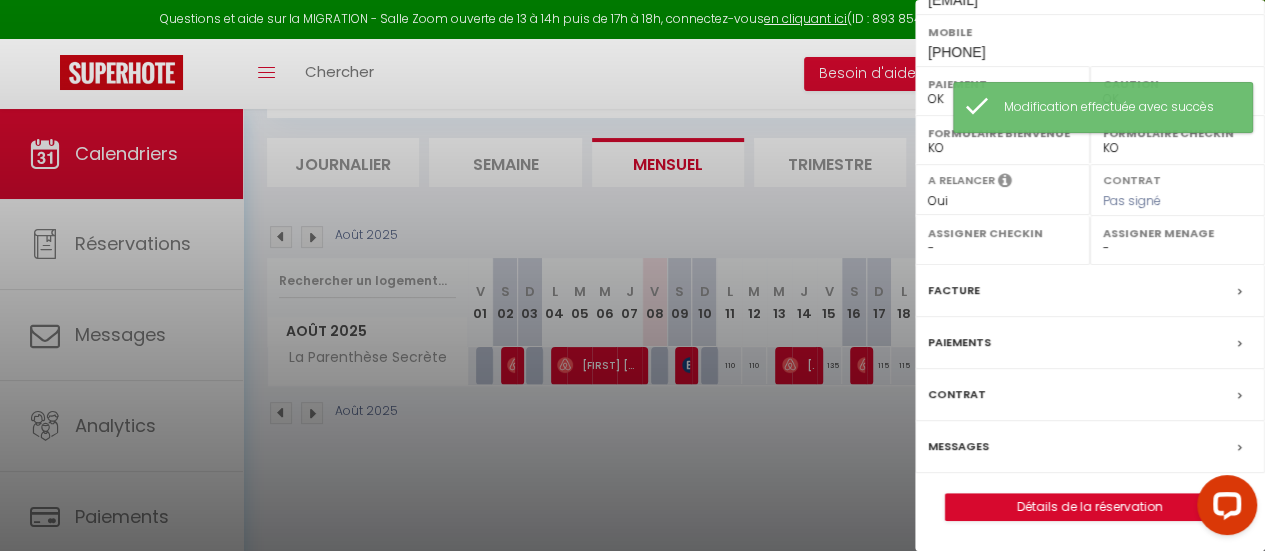 scroll, scrollTop: 408, scrollLeft: 0, axis: vertical 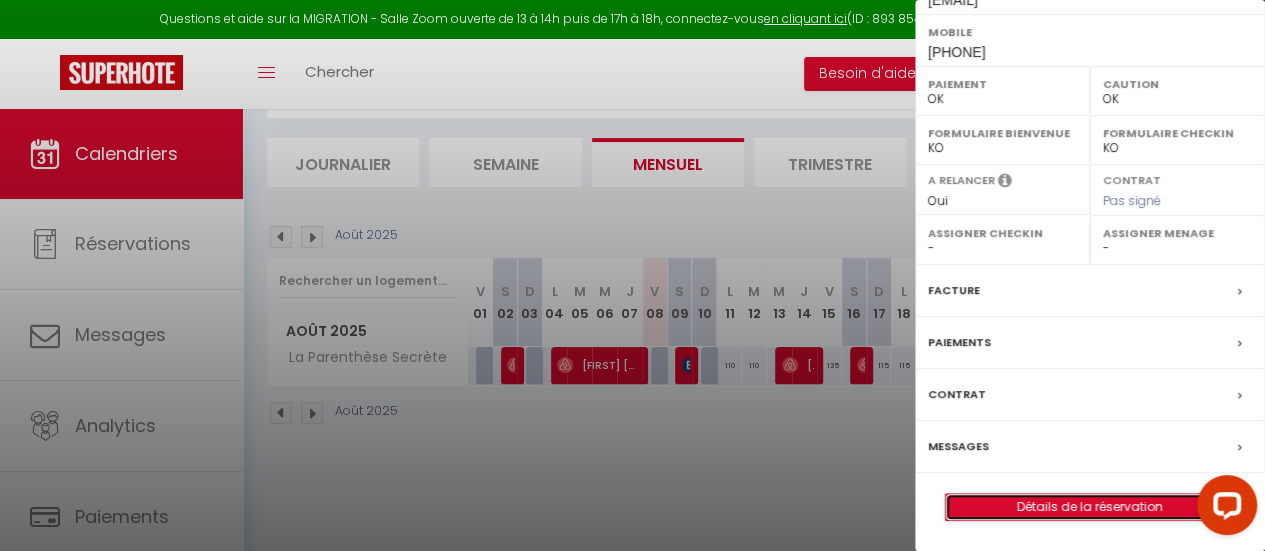 click on "Détails de la réservation" at bounding box center [1090, 507] 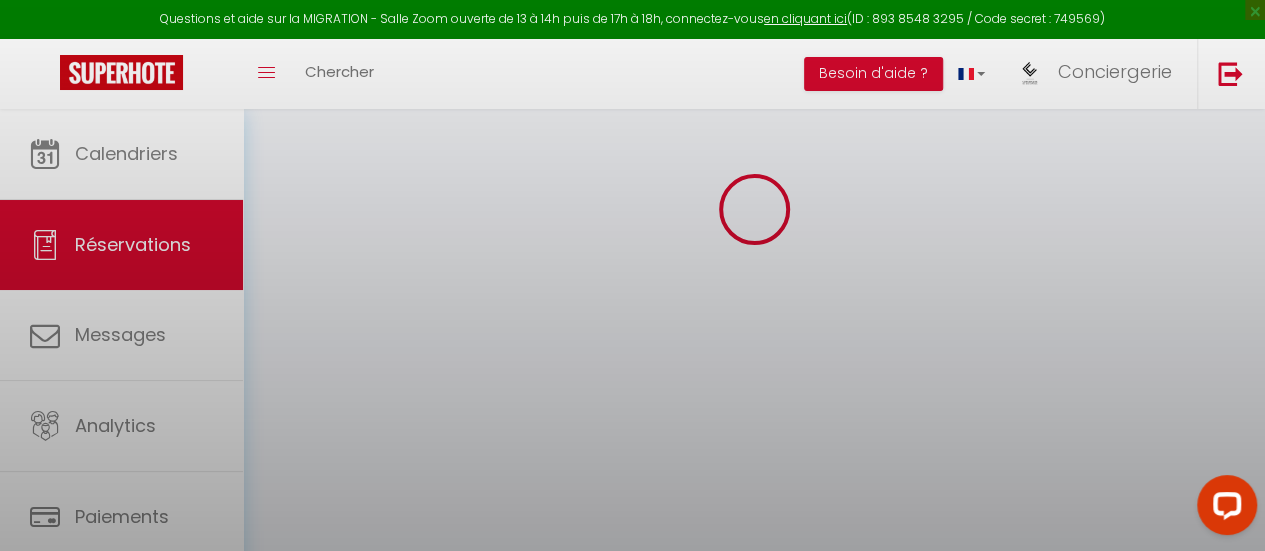 scroll, scrollTop: 0, scrollLeft: 0, axis: both 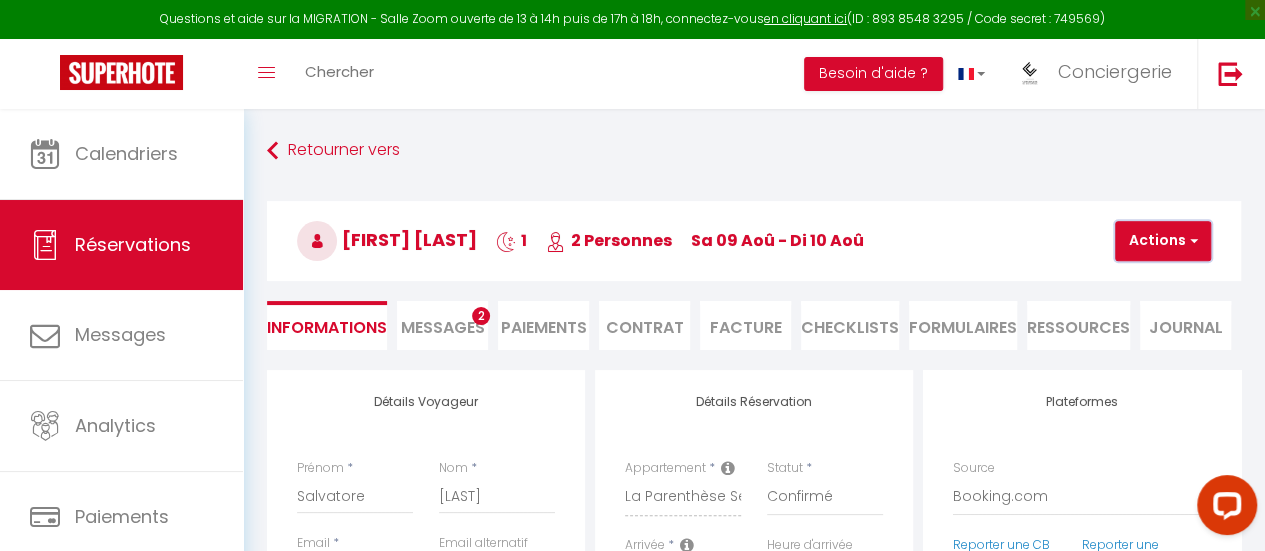 click on "Actions" at bounding box center [1163, 241] 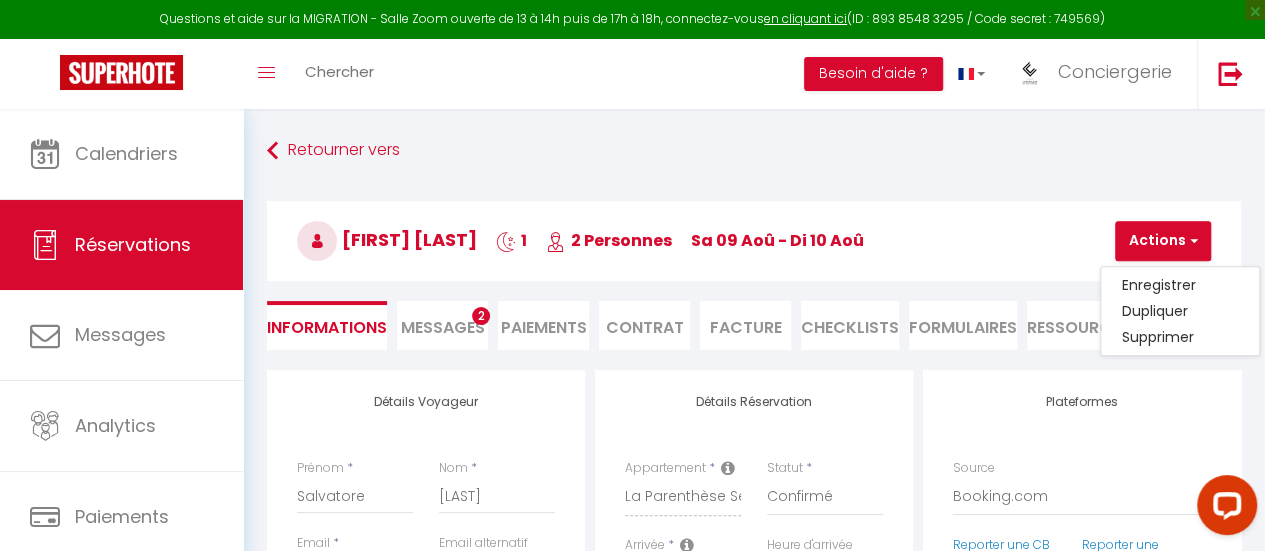 click on "[FIRST]   [LAST]    1    2 Personnes
[DATE] - [DATE]" at bounding box center (754, 241) 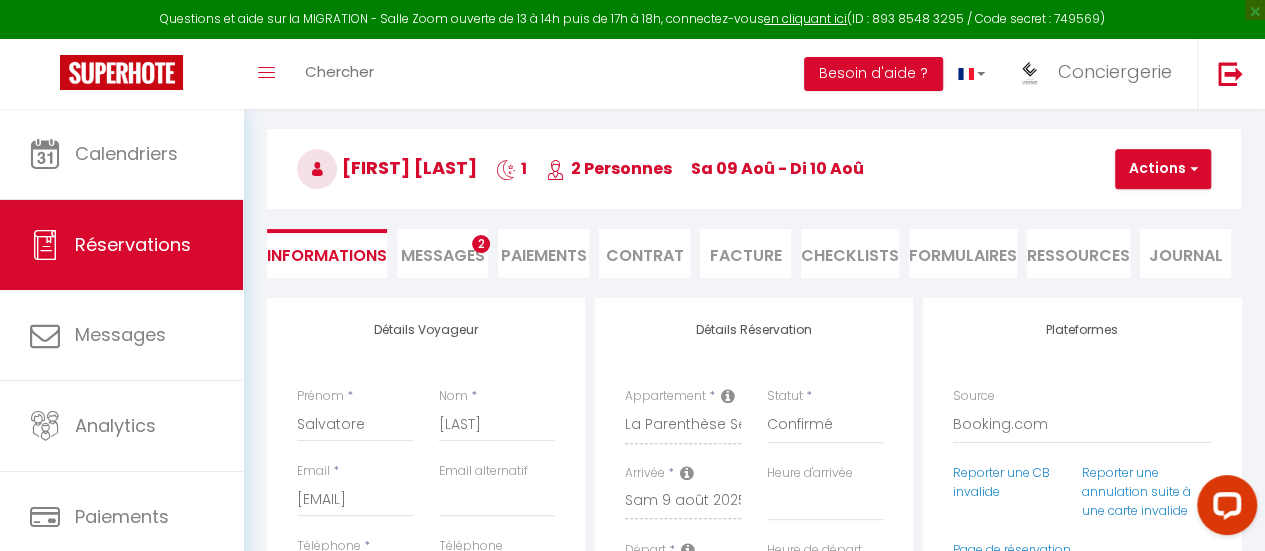 scroll, scrollTop: 100, scrollLeft: 0, axis: vertical 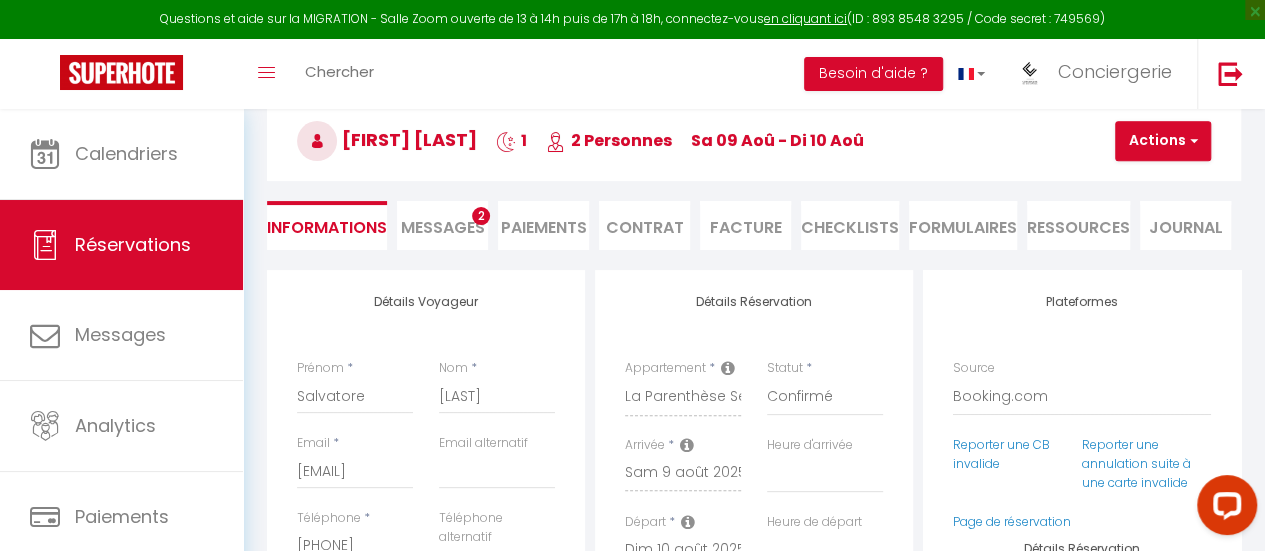click on "Journal" at bounding box center (1185, 225) 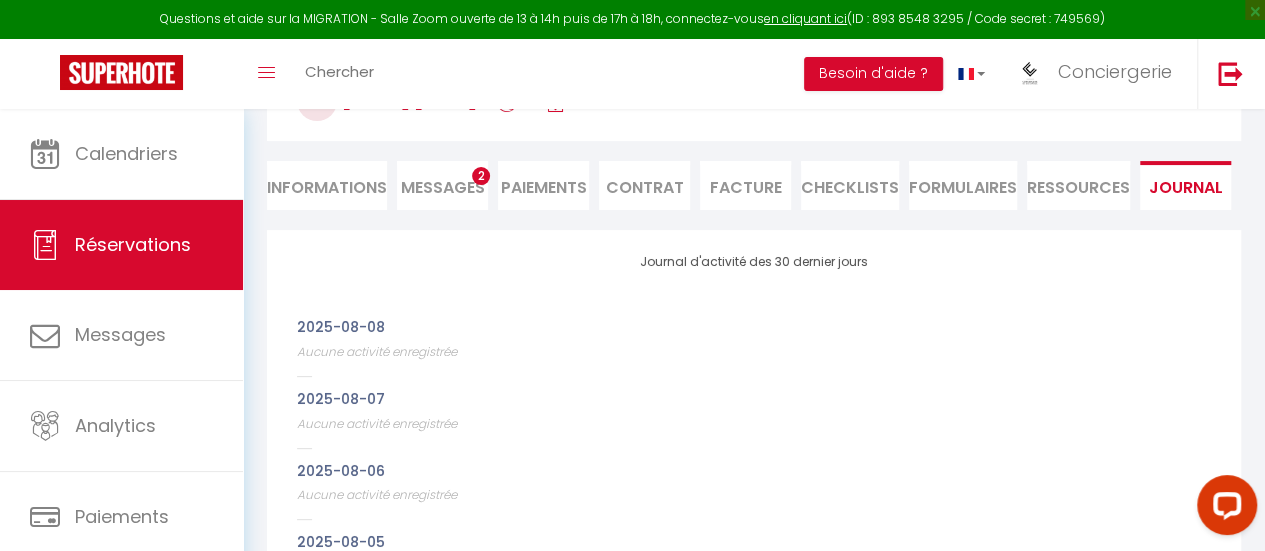 scroll, scrollTop: 100, scrollLeft: 0, axis: vertical 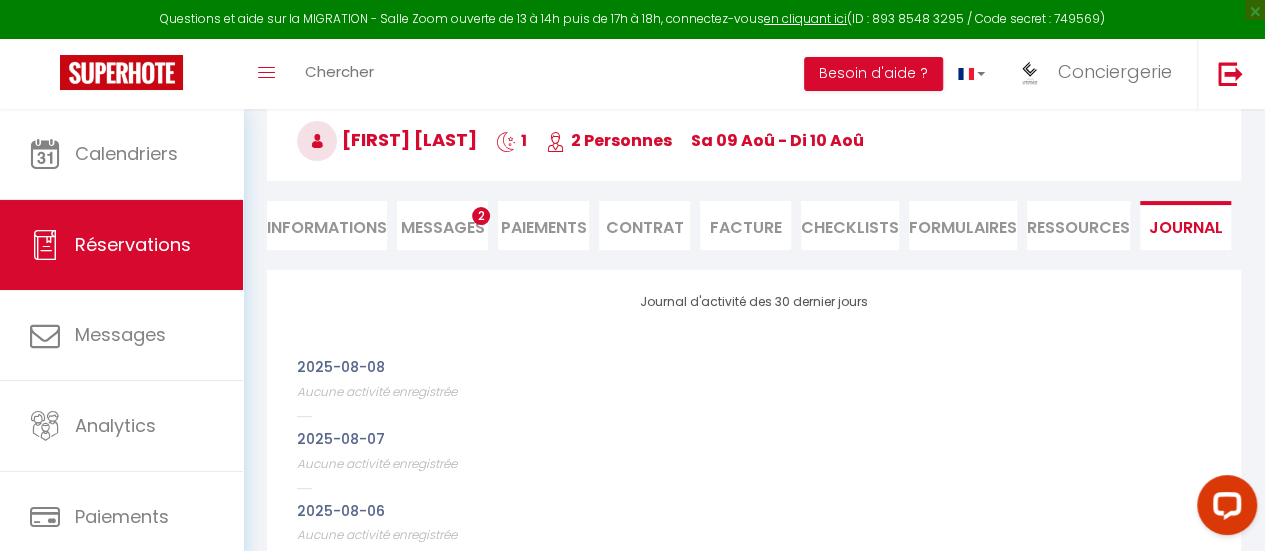 click on "Informations" at bounding box center [327, 225] 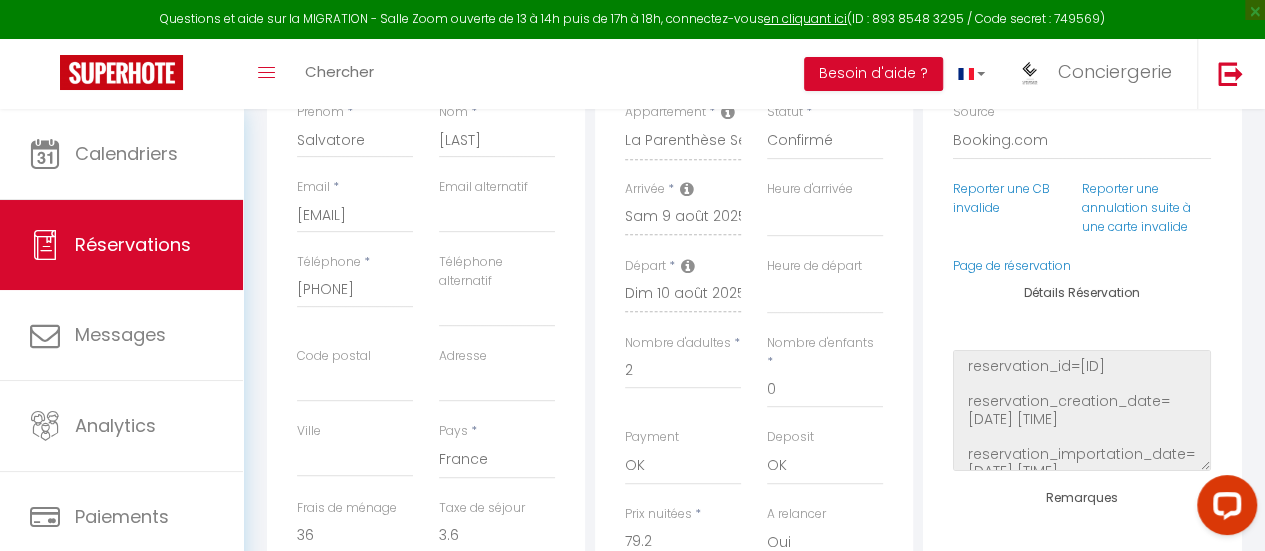 scroll, scrollTop: 400, scrollLeft: 0, axis: vertical 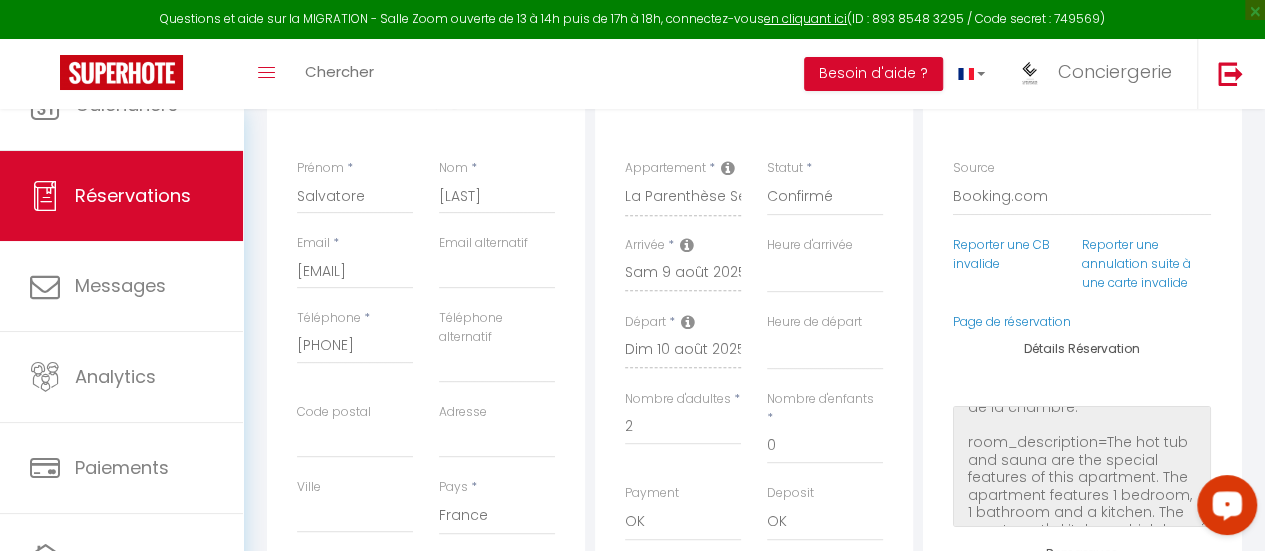 click at bounding box center [1227, 504] 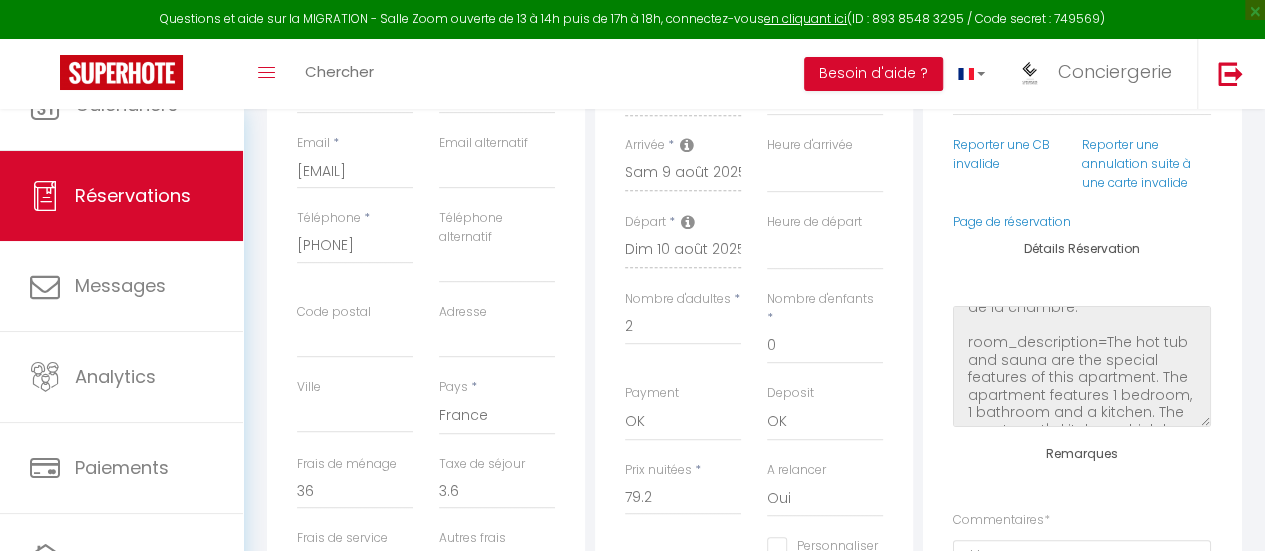 scroll, scrollTop: 500, scrollLeft: 0, axis: vertical 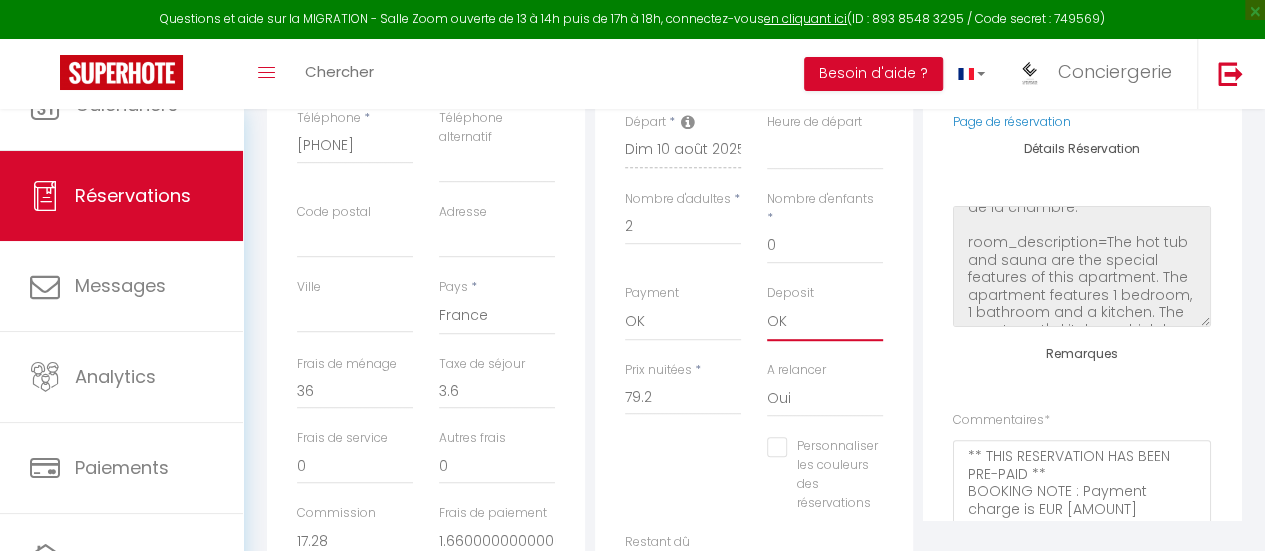 click on "OK   KO" at bounding box center (825, 322) 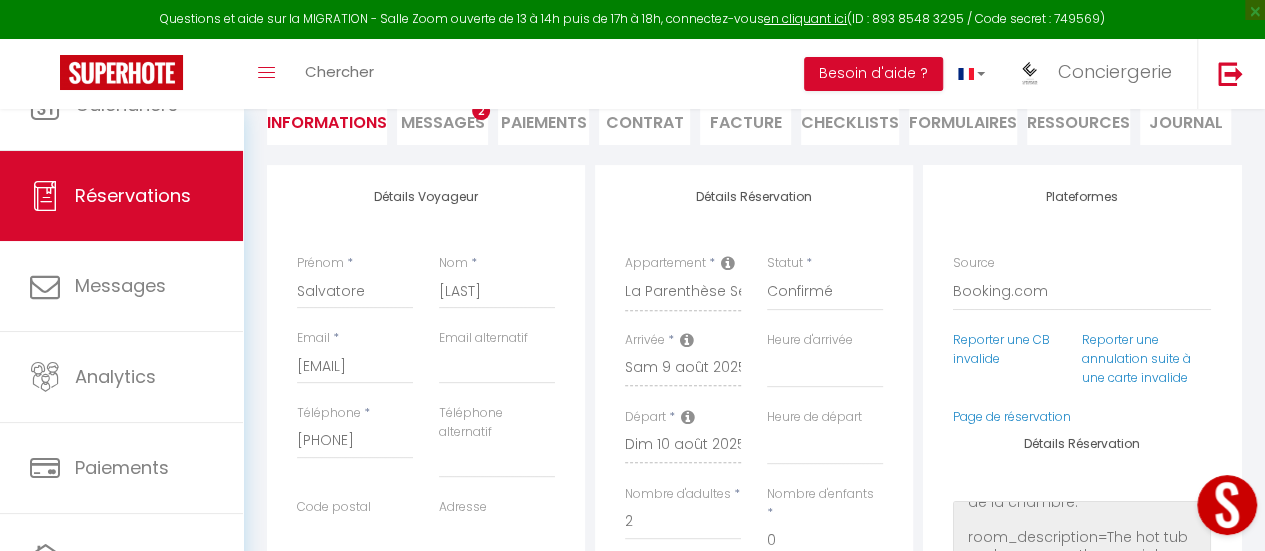 scroll, scrollTop: 200, scrollLeft: 0, axis: vertical 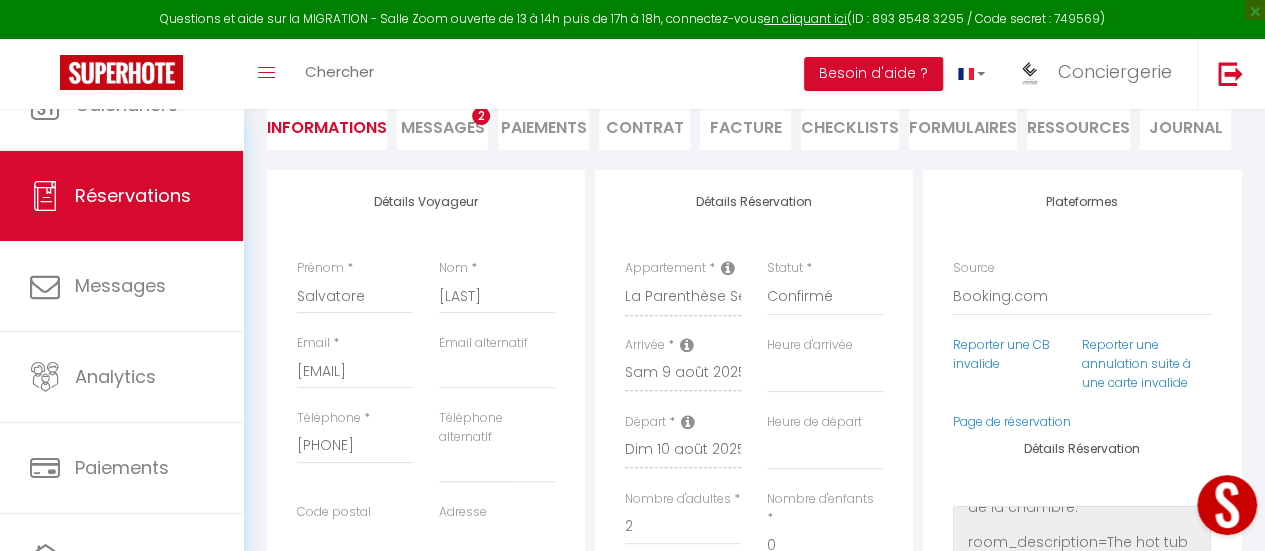 click on "Informations" at bounding box center [327, 125] 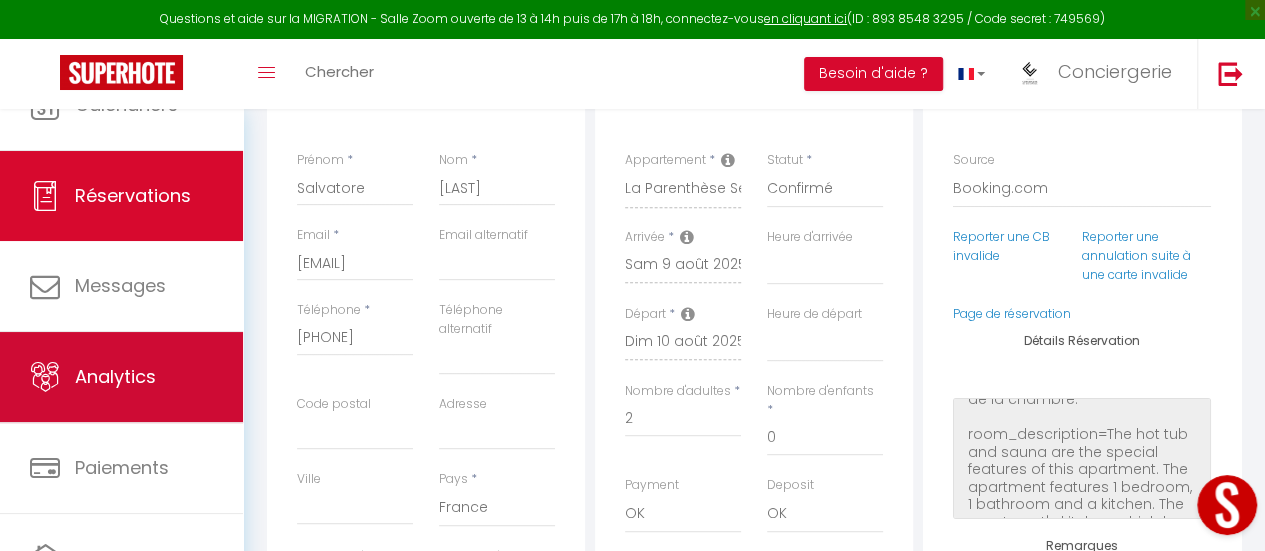 scroll, scrollTop: 400, scrollLeft: 0, axis: vertical 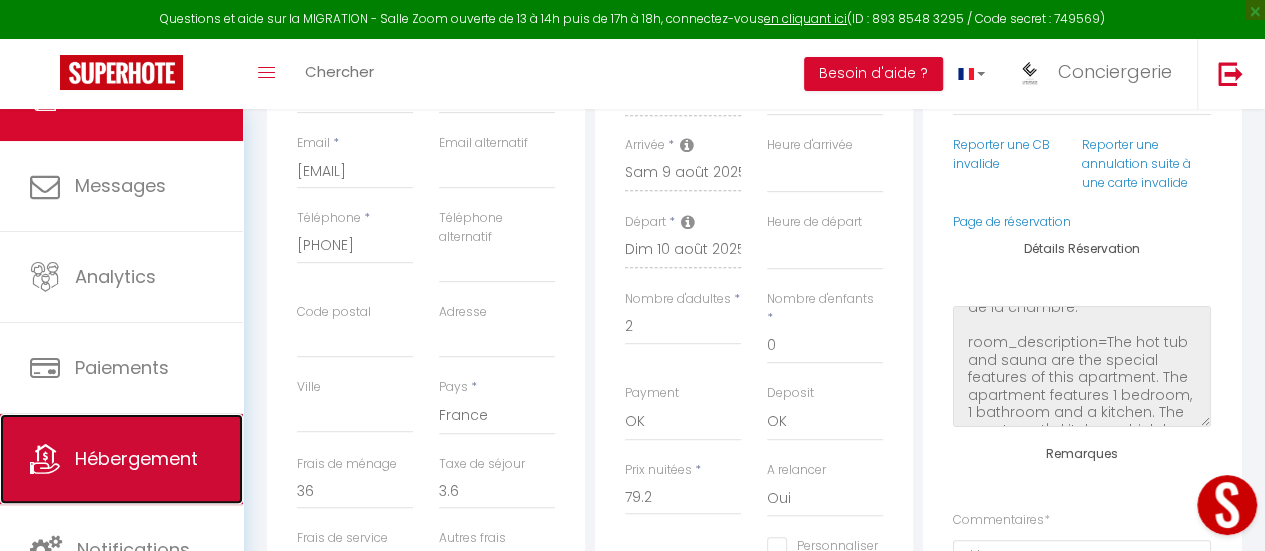 click on "Hébergement" at bounding box center [136, 458] 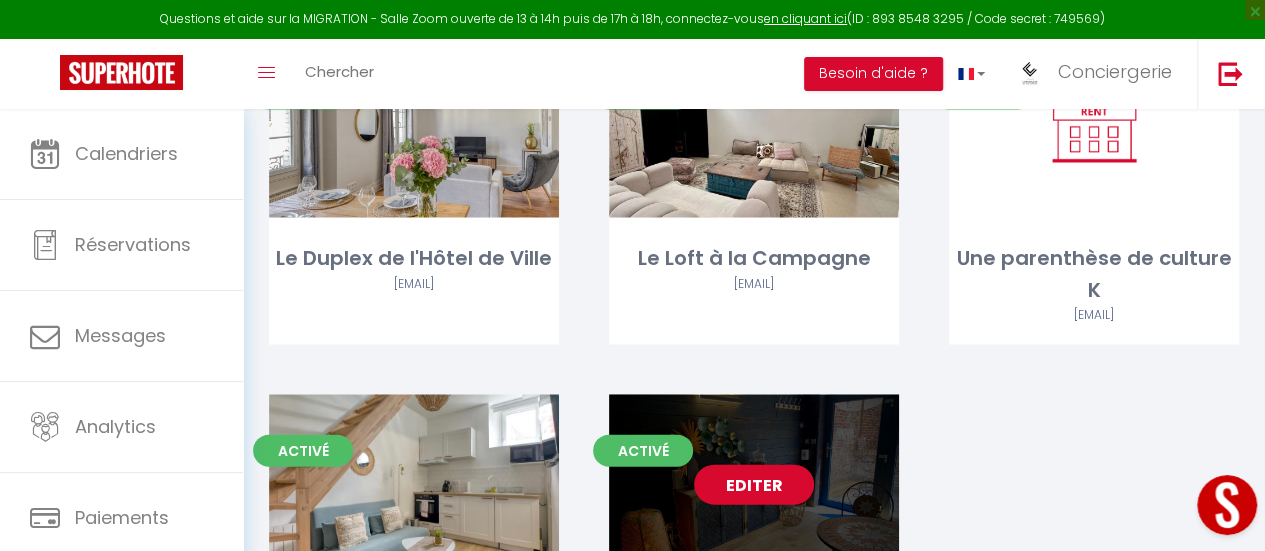 scroll, scrollTop: 2100, scrollLeft: 0, axis: vertical 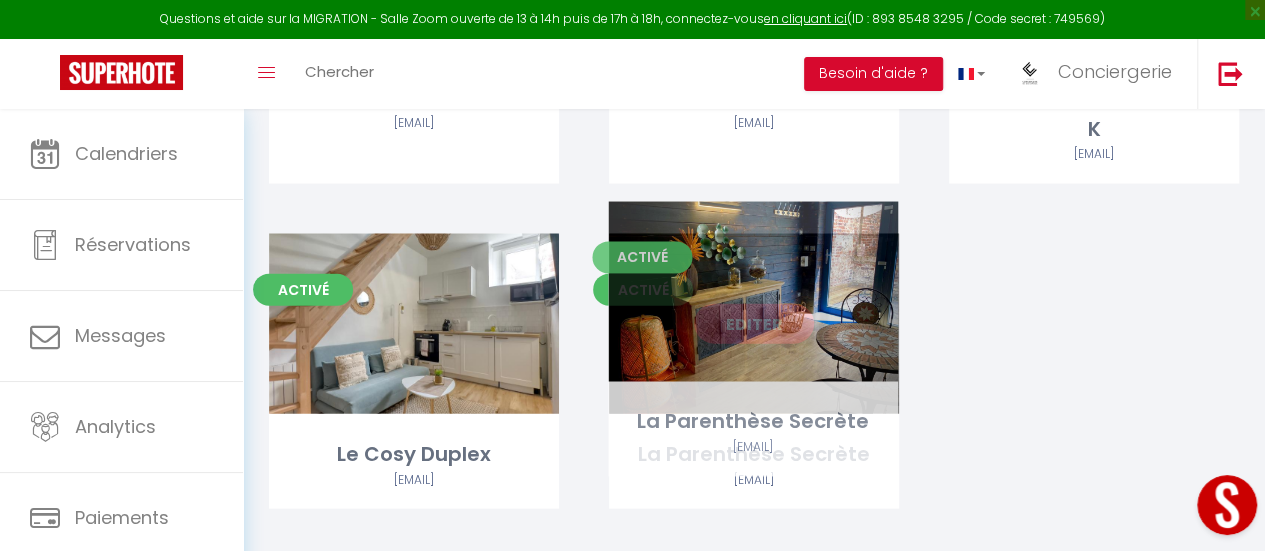 click on "Editer" at bounding box center (754, 324) 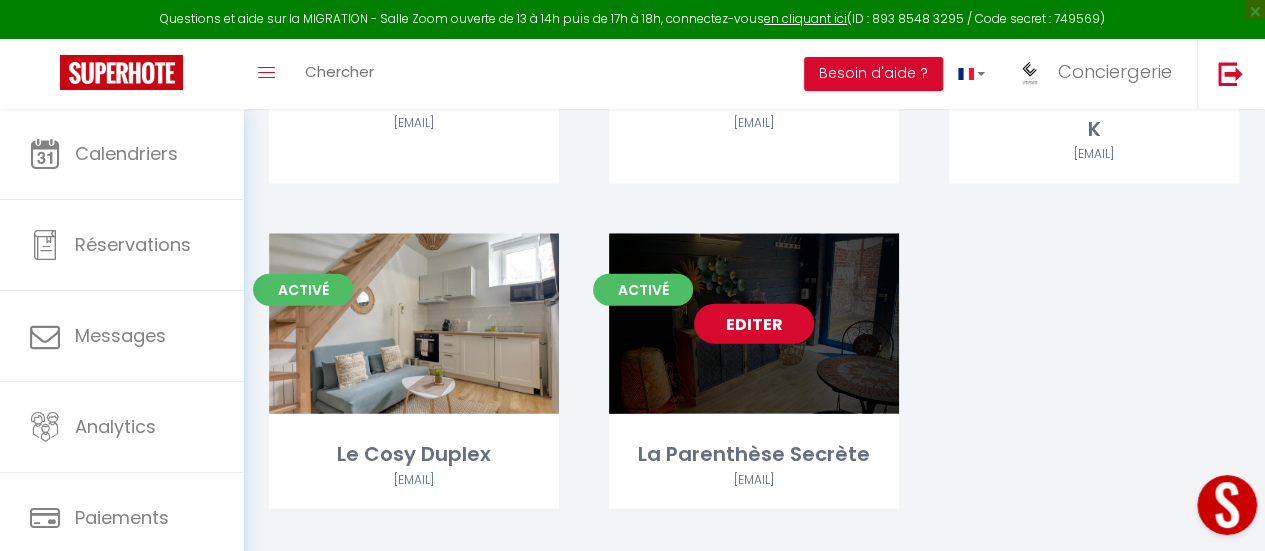 click on "Editer" at bounding box center [754, 324] 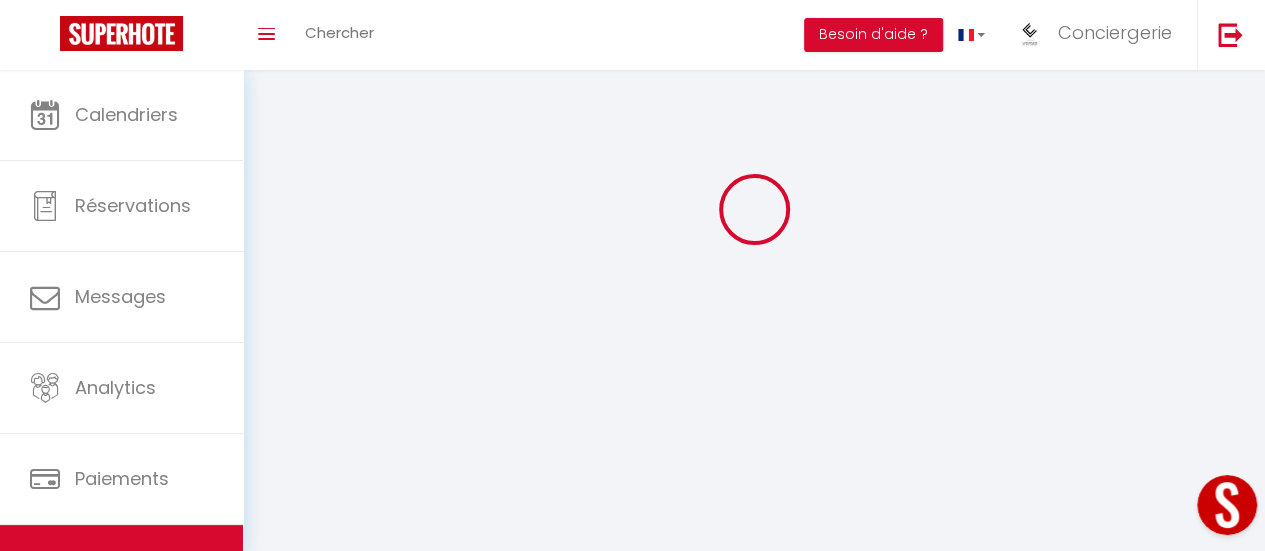 scroll, scrollTop: 0, scrollLeft: 0, axis: both 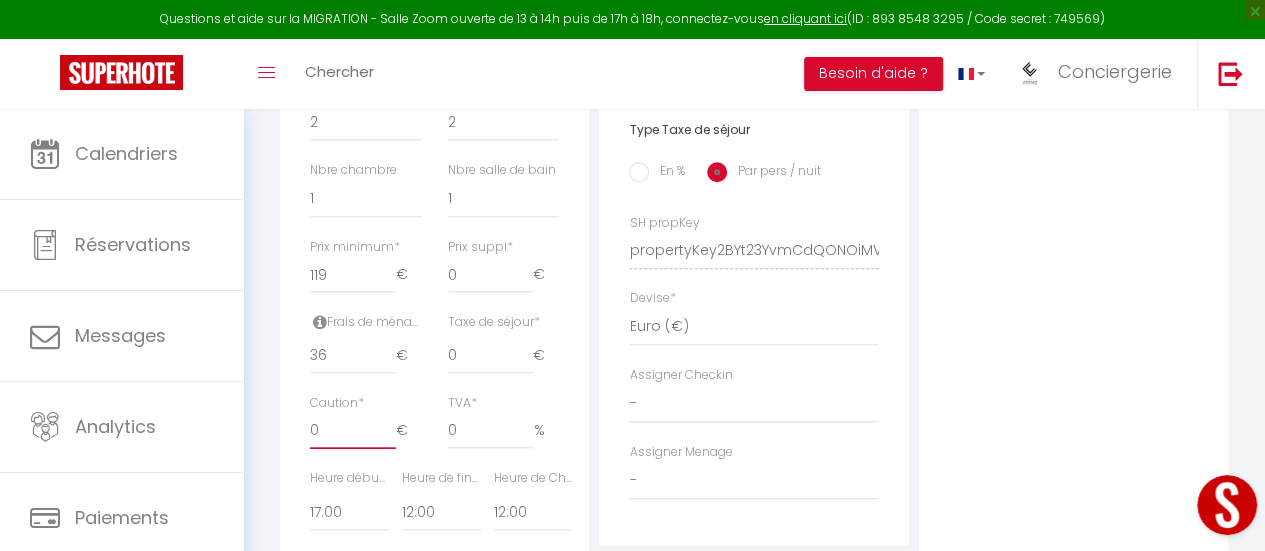 click on "0" at bounding box center (352, 431) 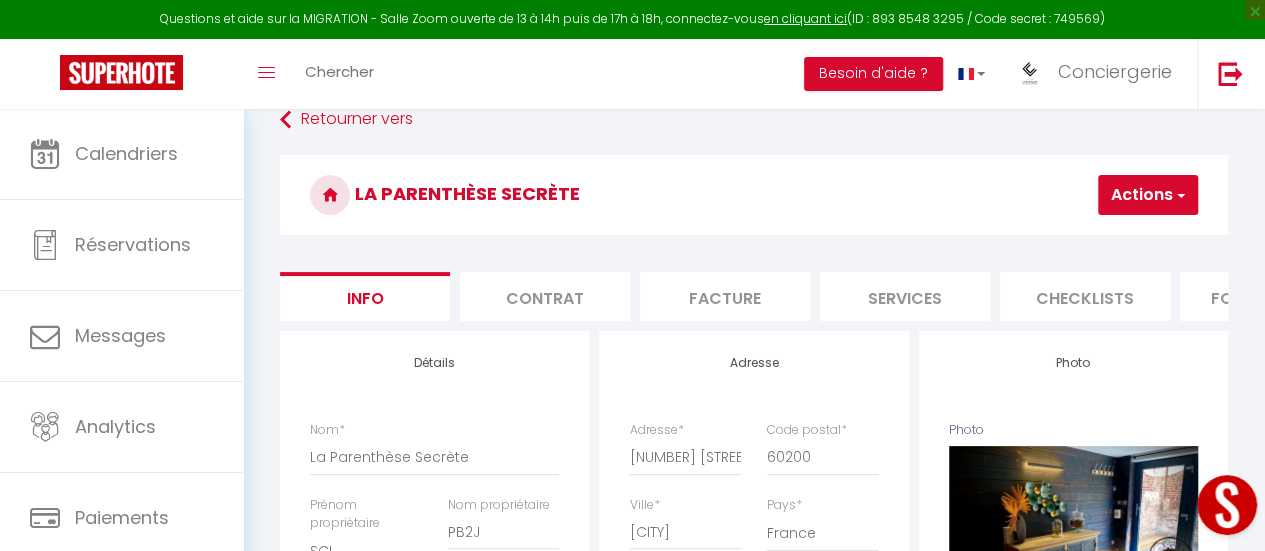 scroll, scrollTop: 0, scrollLeft: 0, axis: both 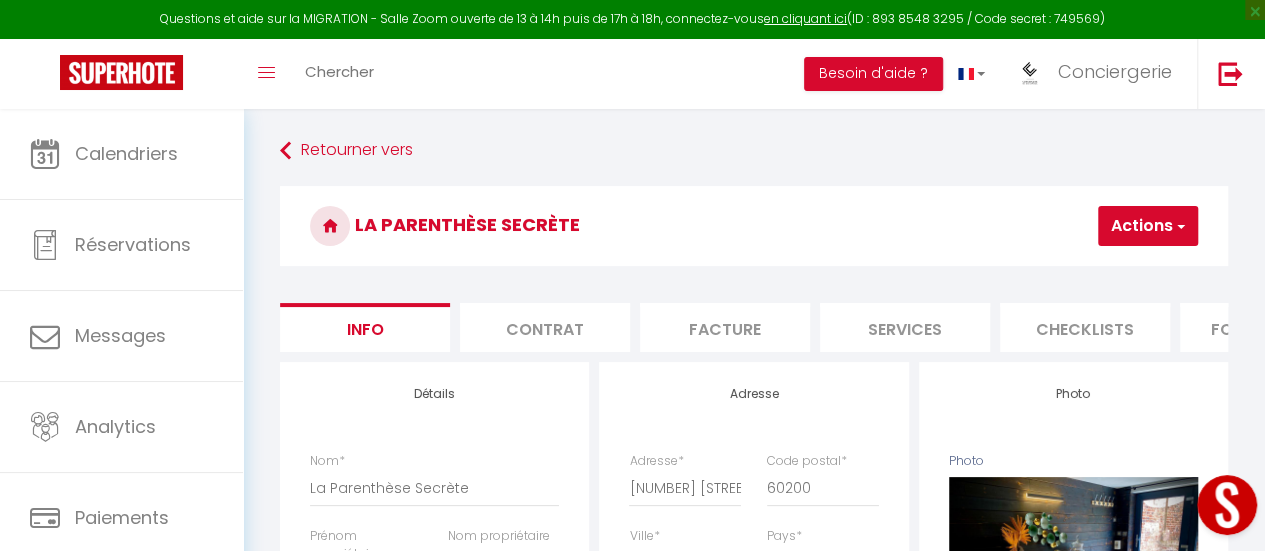 click on "Actions" at bounding box center (1148, 226) 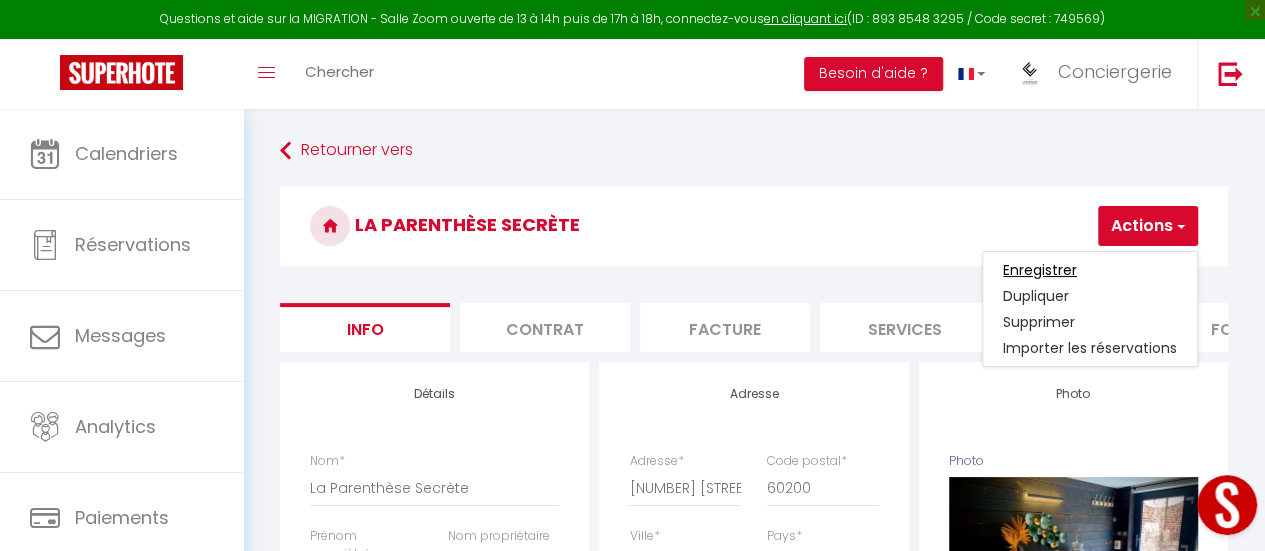 click on "Enregistrer" at bounding box center (1040, 270) 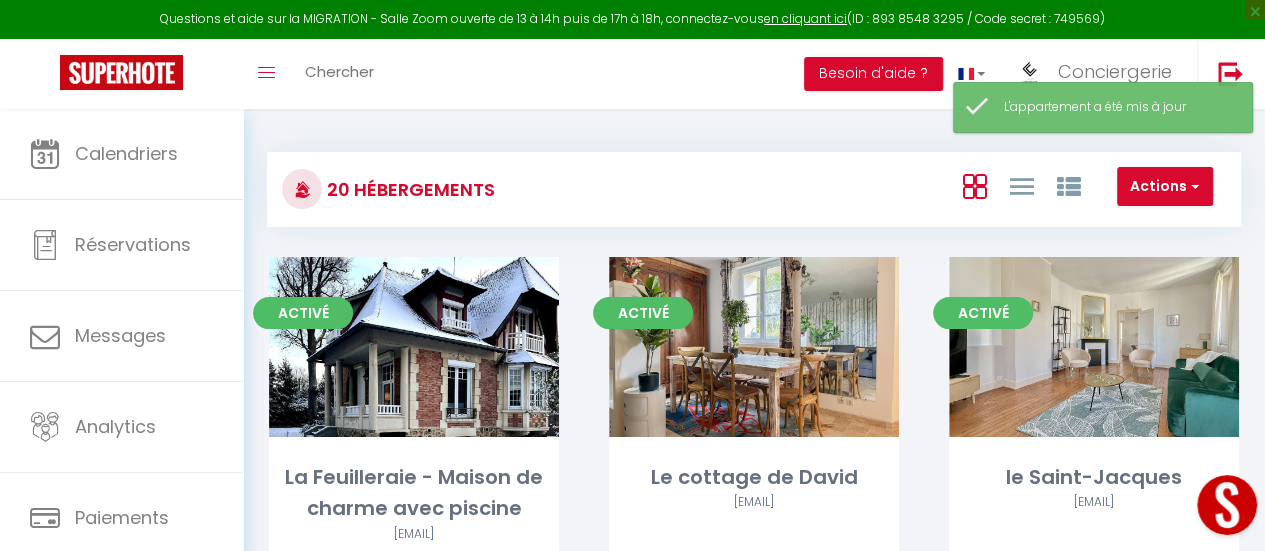 click at bounding box center [1227, 505] 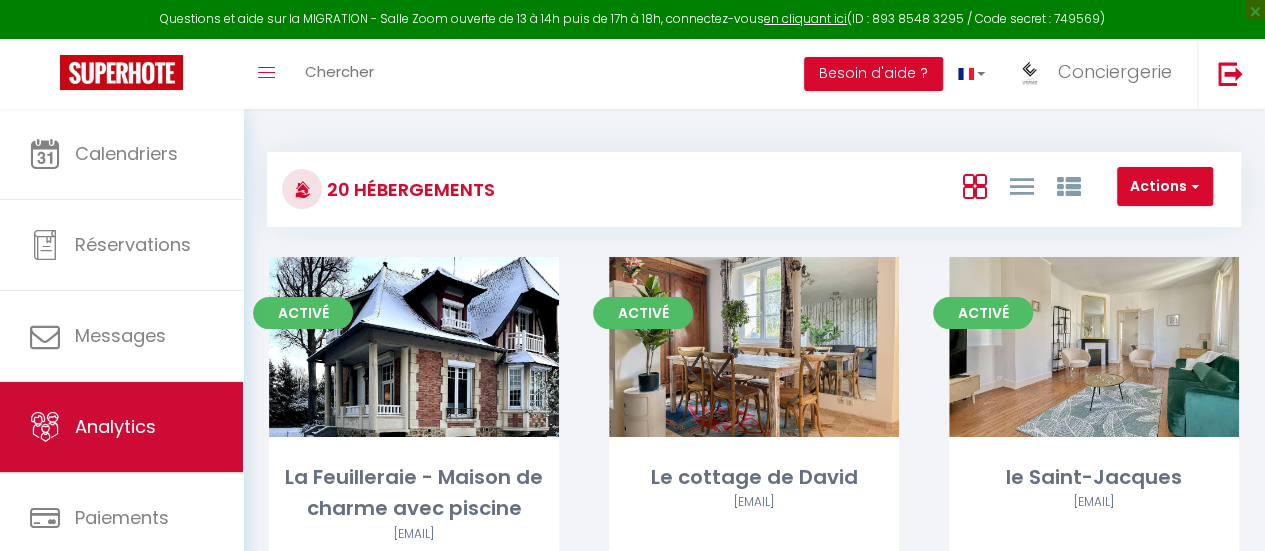 scroll, scrollTop: 100, scrollLeft: 0, axis: vertical 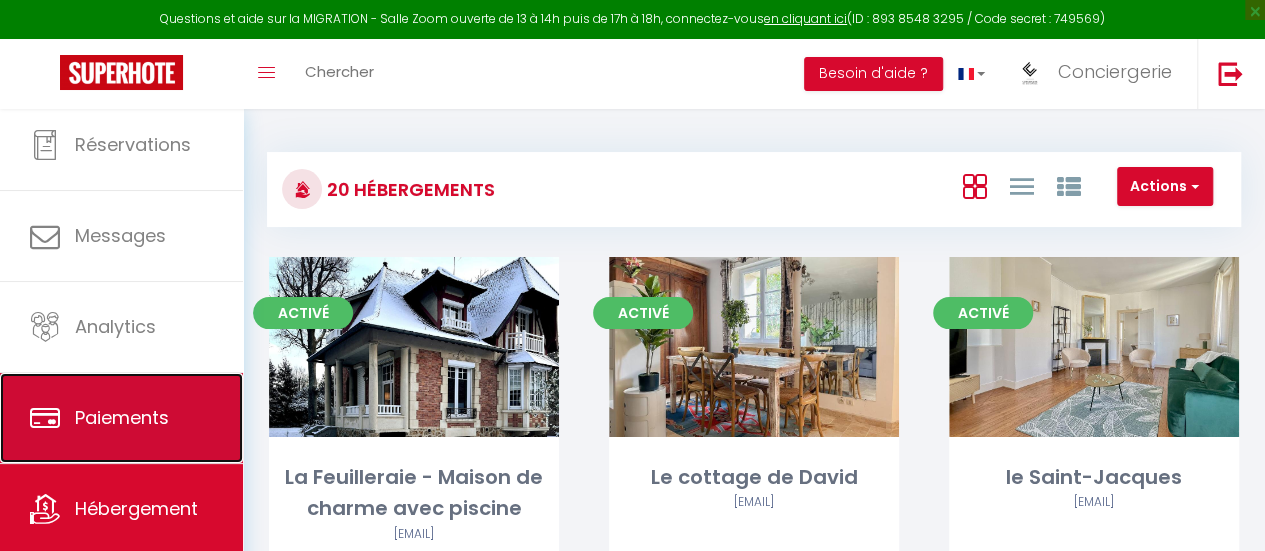 click on "Paiements" at bounding box center [122, 417] 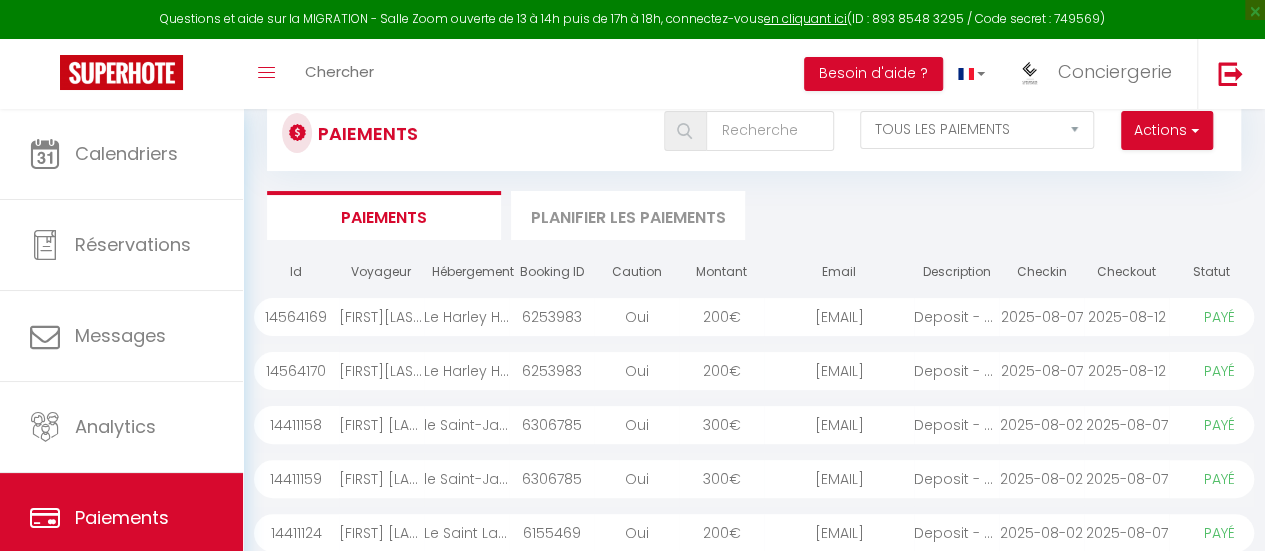 scroll, scrollTop: 100, scrollLeft: 0, axis: vertical 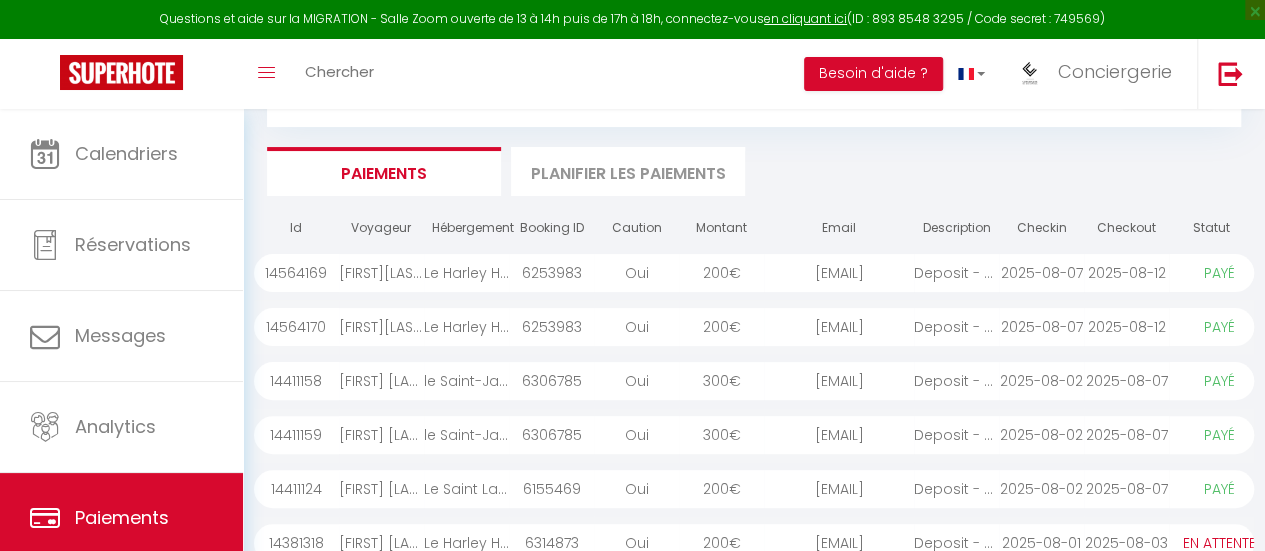 click on "Toggle menubar     Chercher   BUTTON
Besoin d'aide ?
Conciergerie   Paramètres        Équipe" at bounding box center (697, 74) 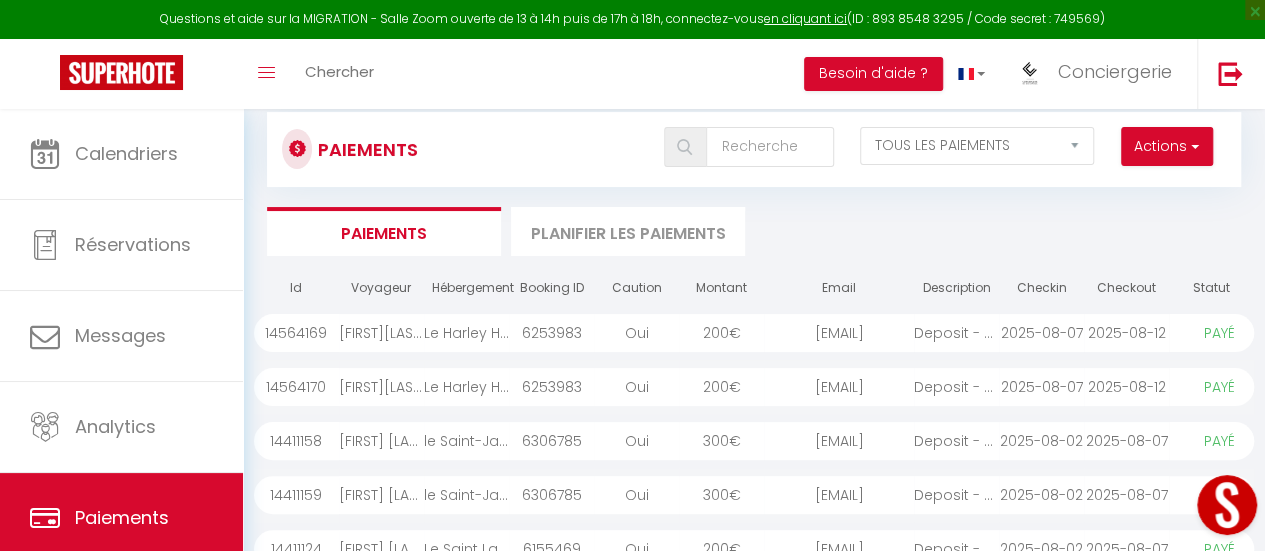 scroll, scrollTop: 0, scrollLeft: 0, axis: both 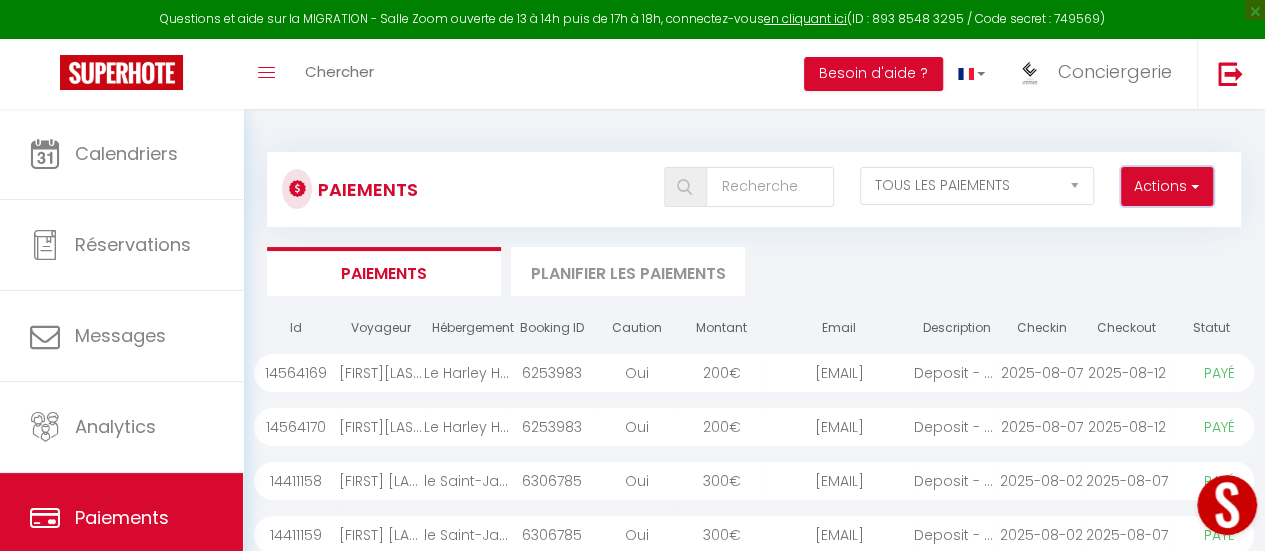 click on "Actions" at bounding box center (1167, 187) 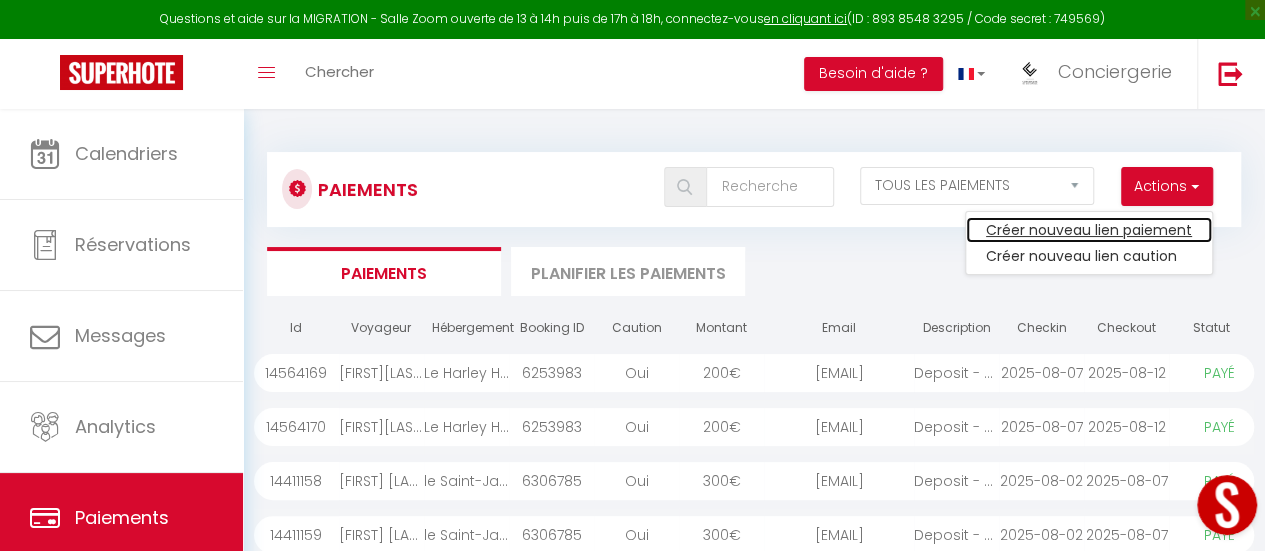 click on "Créer nouveau lien paiement" at bounding box center (1089, 230) 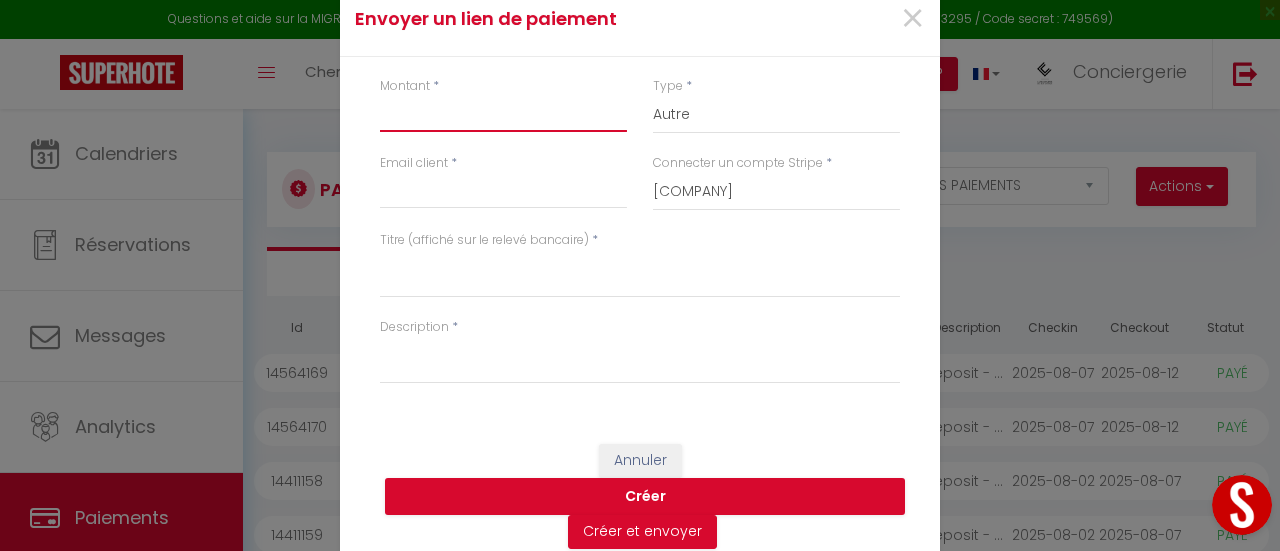 click on "Montant" at bounding box center [503, 114] 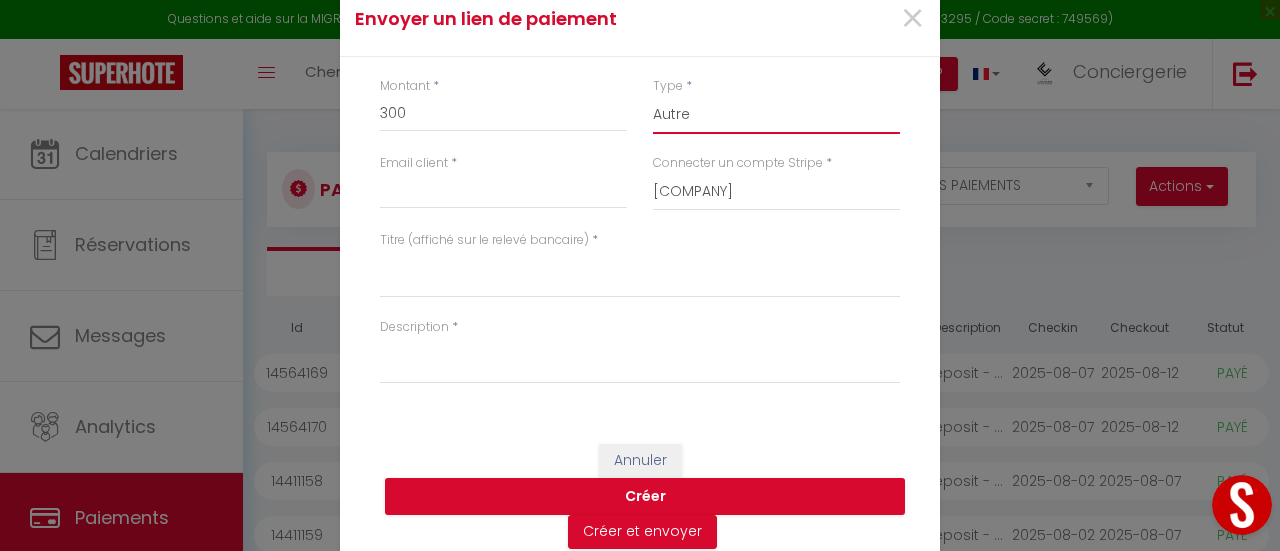 click on "Nuits   Frais de ménage   Taxe de séjour   Autre" at bounding box center [776, 115] 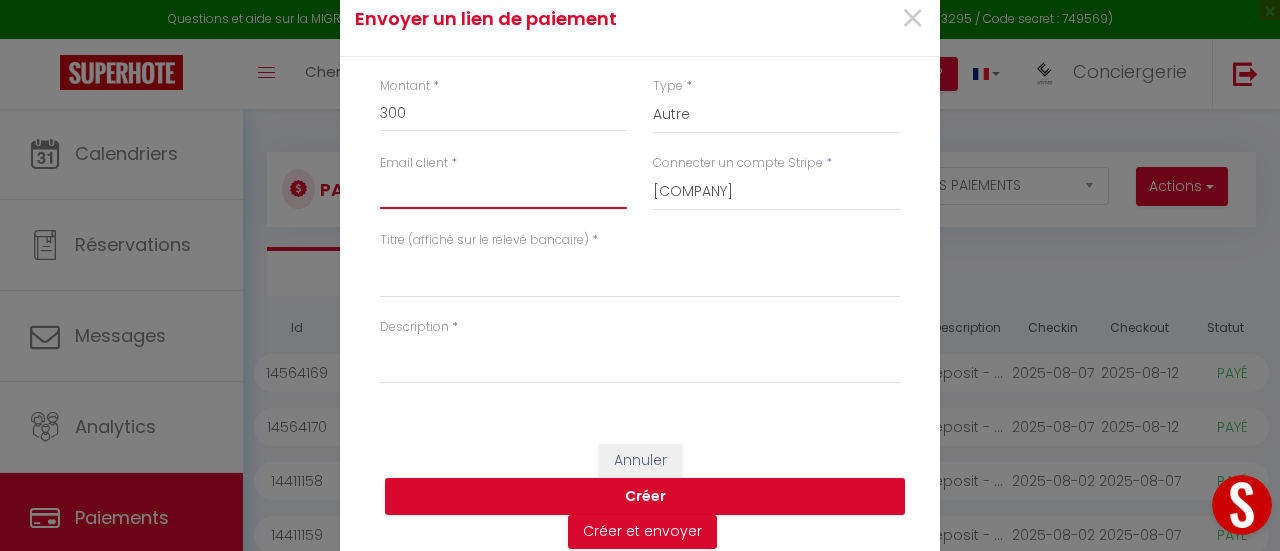click on "Email client" at bounding box center [503, 191] 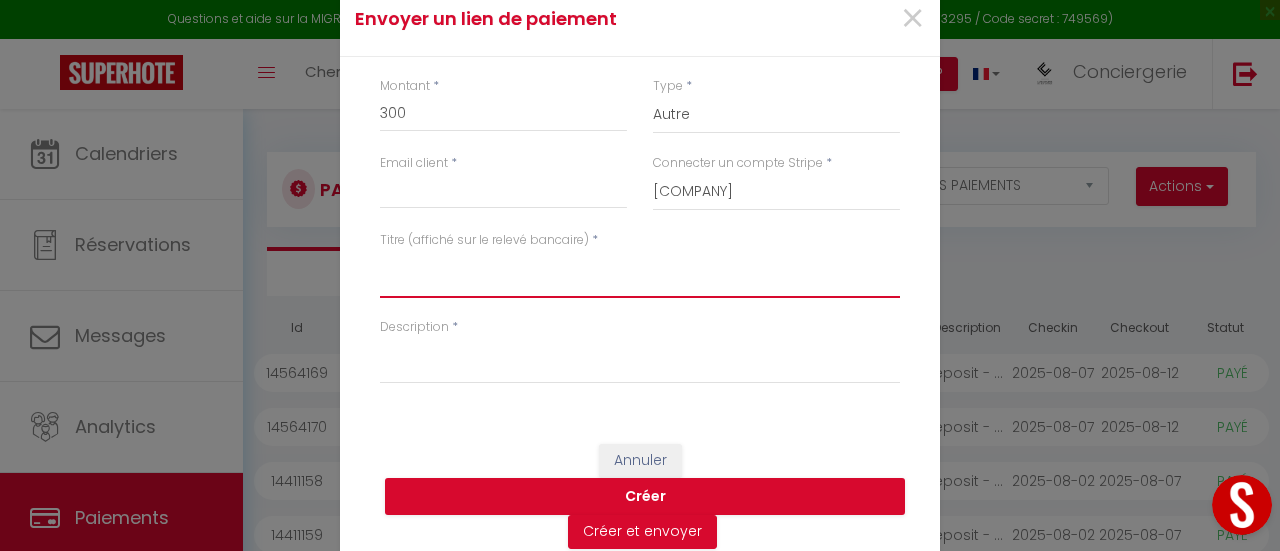 click on "Titre (affiché sur le relevé bancaire)" at bounding box center (640, 274) 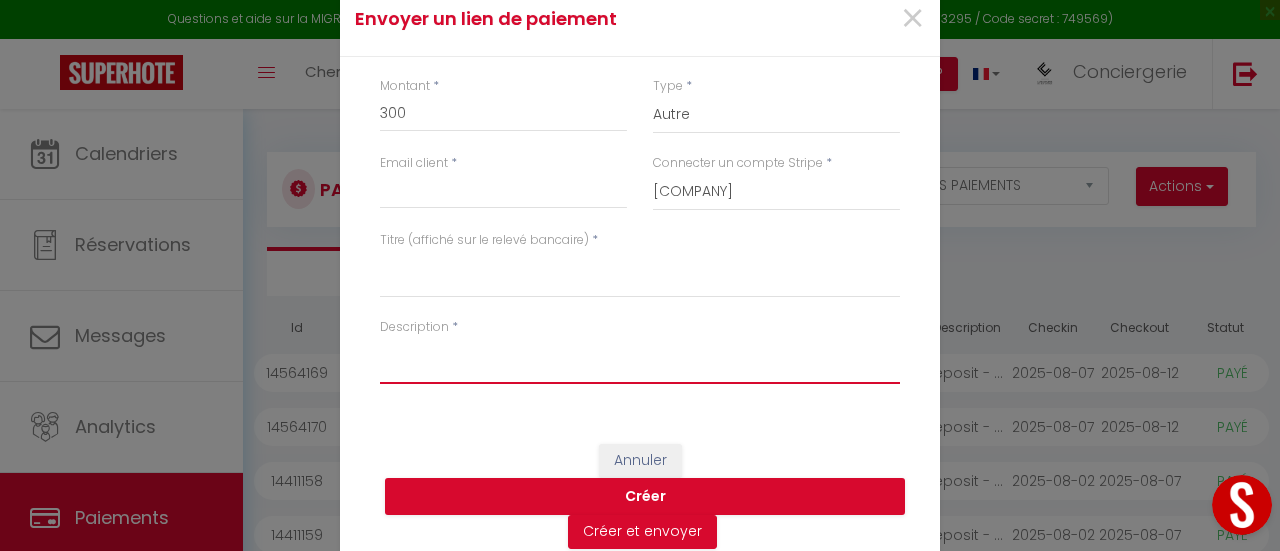 click on "Description" at bounding box center [640, 360] 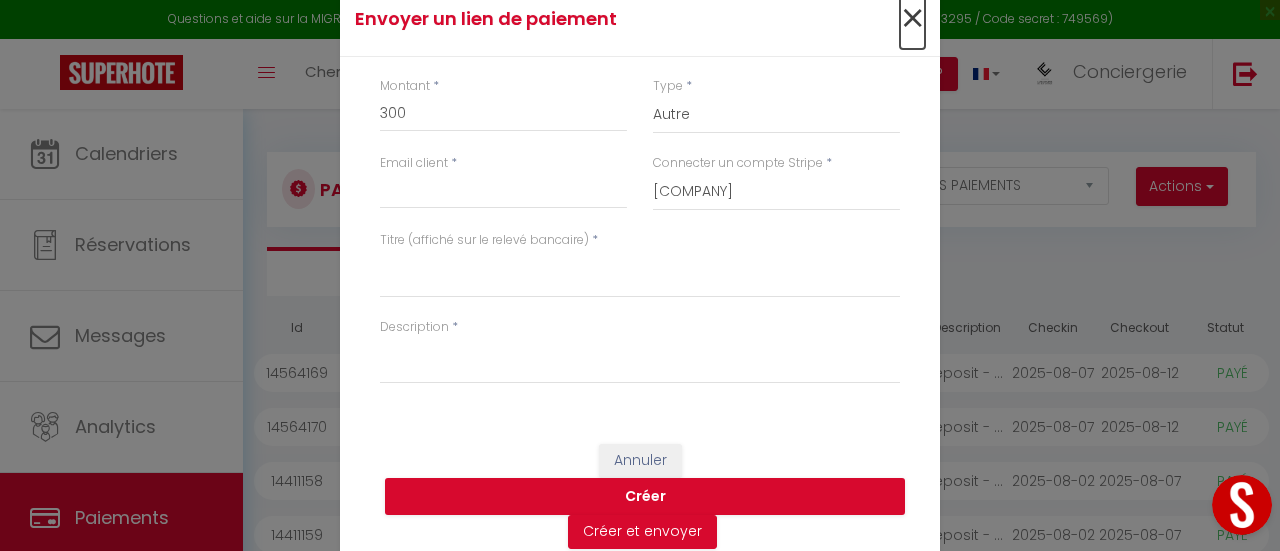 click on "×" at bounding box center (912, 19) 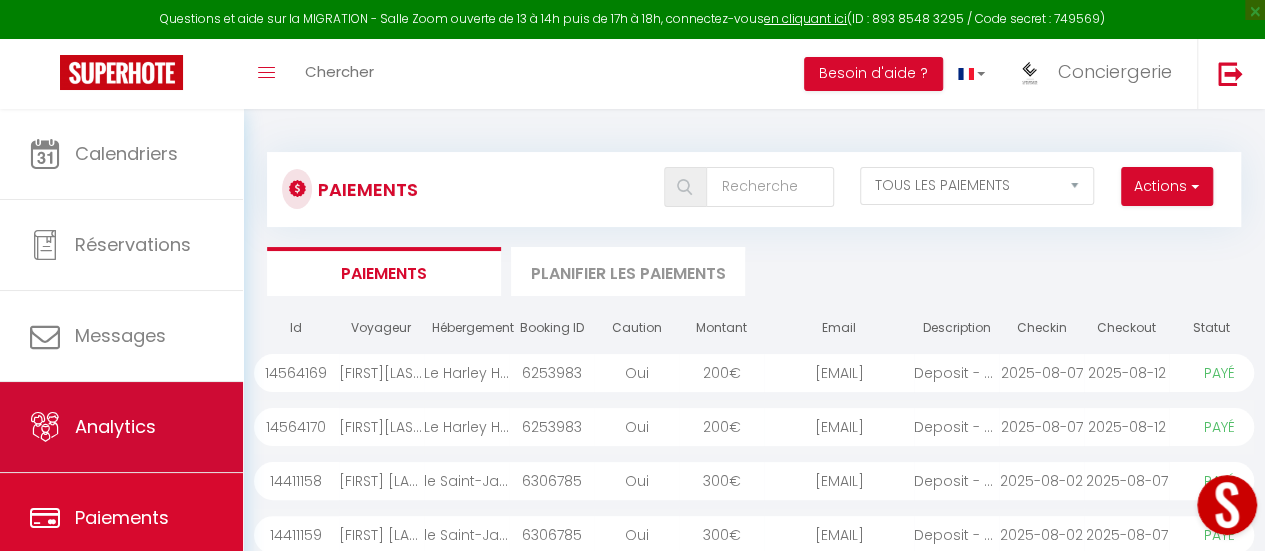 scroll, scrollTop: 100, scrollLeft: 0, axis: vertical 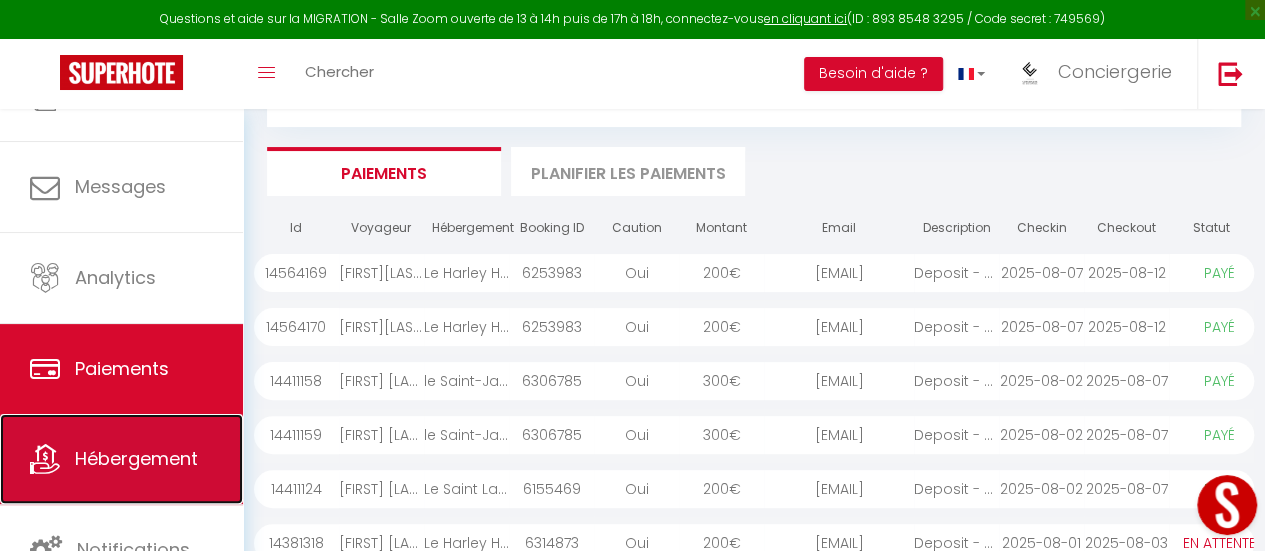 click on "Hébergement" at bounding box center [136, 458] 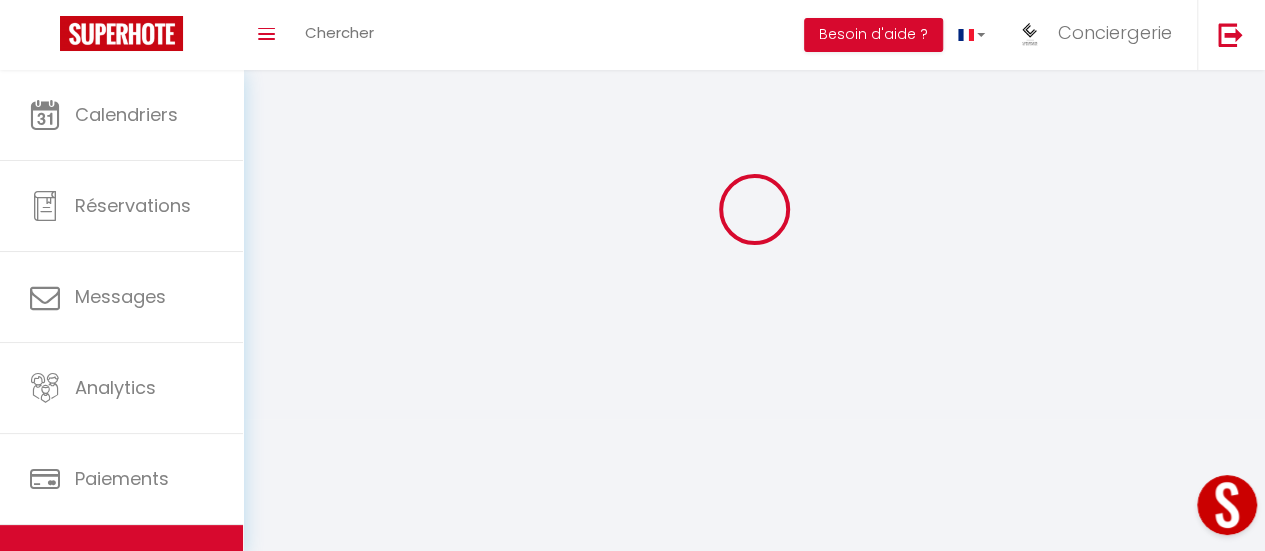 scroll, scrollTop: 0, scrollLeft: 0, axis: both 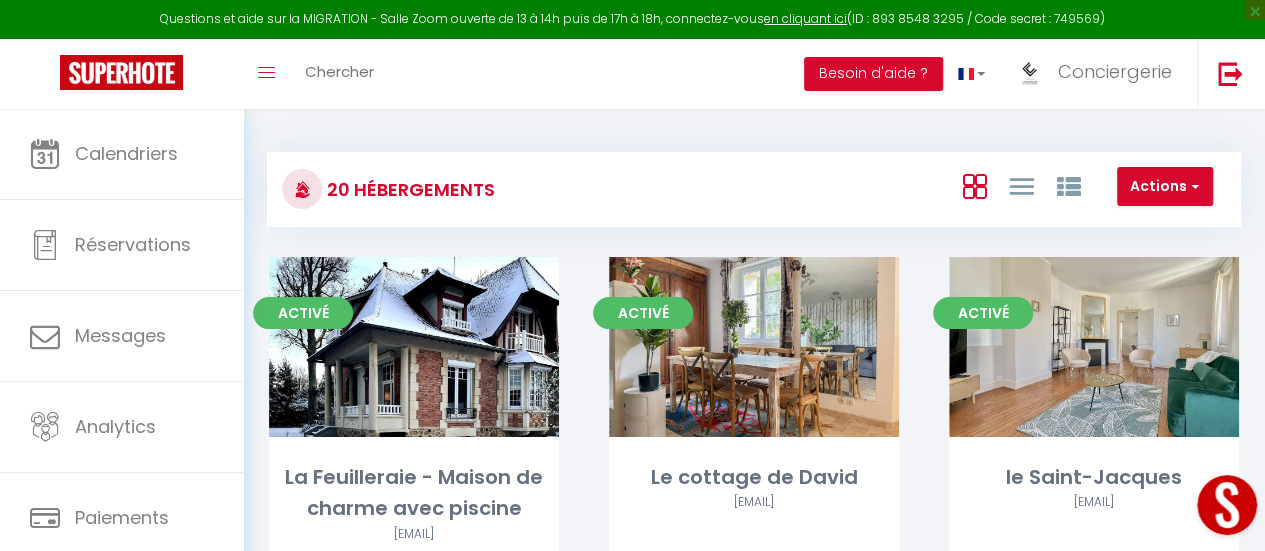 drag, startPoint x: 1224, startPoint y: 512, endPoint x: 2409, endPoint y: 966, distance: 1268.9921 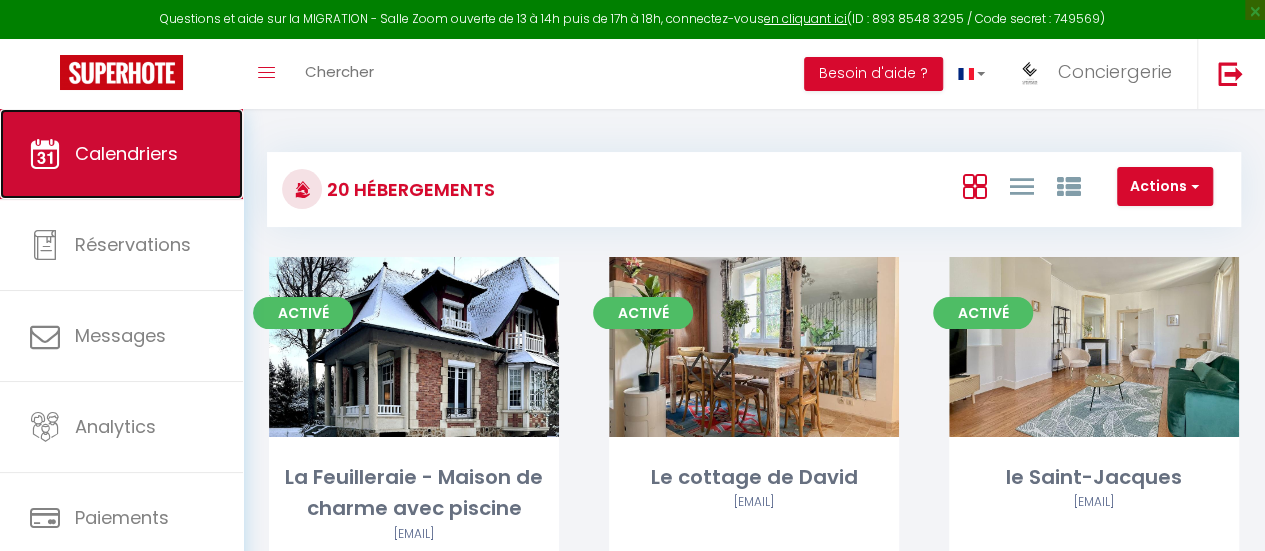 click on "Calendriers" at bounding box center (126, 153) 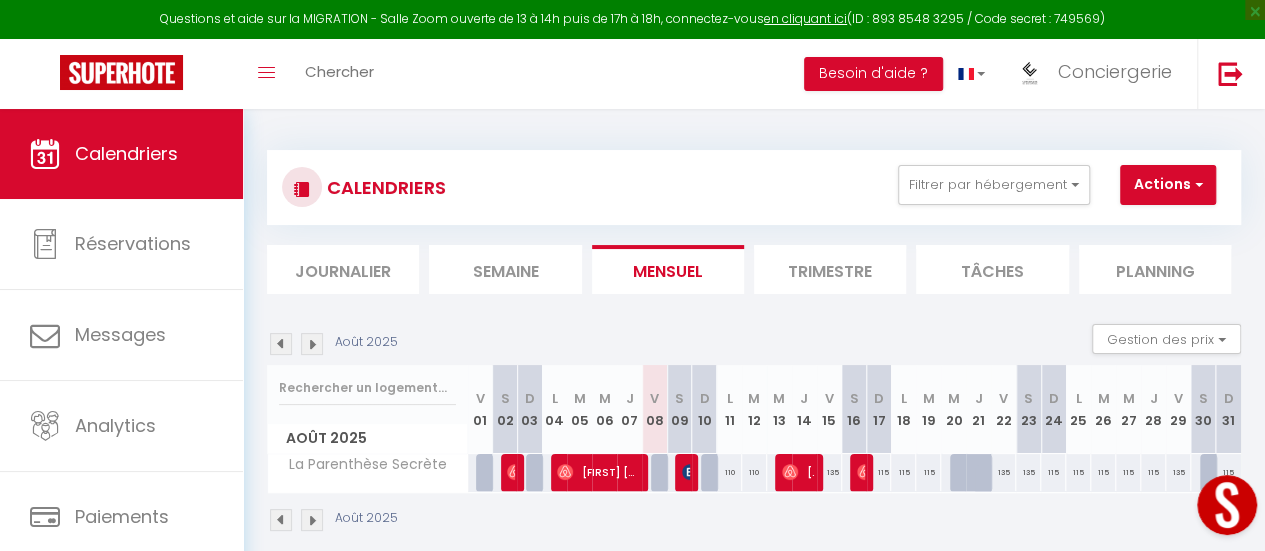 scroll, scrollTop: 0, scrollLeft: 0, axis: both 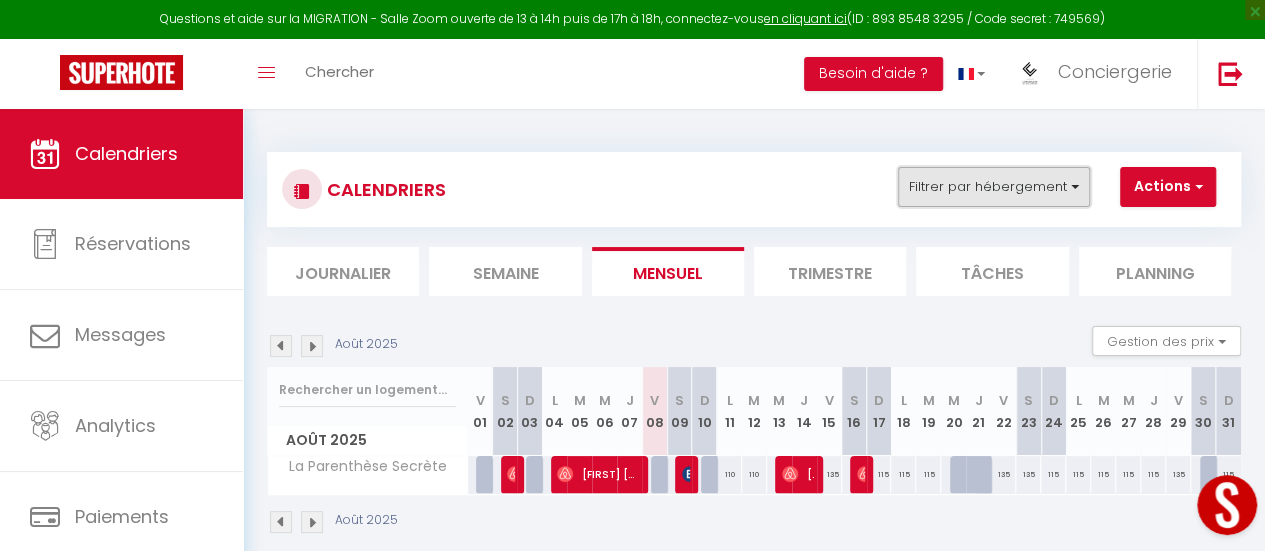 click on "Filtrer par hébergement" at bounding box center [994, 187] 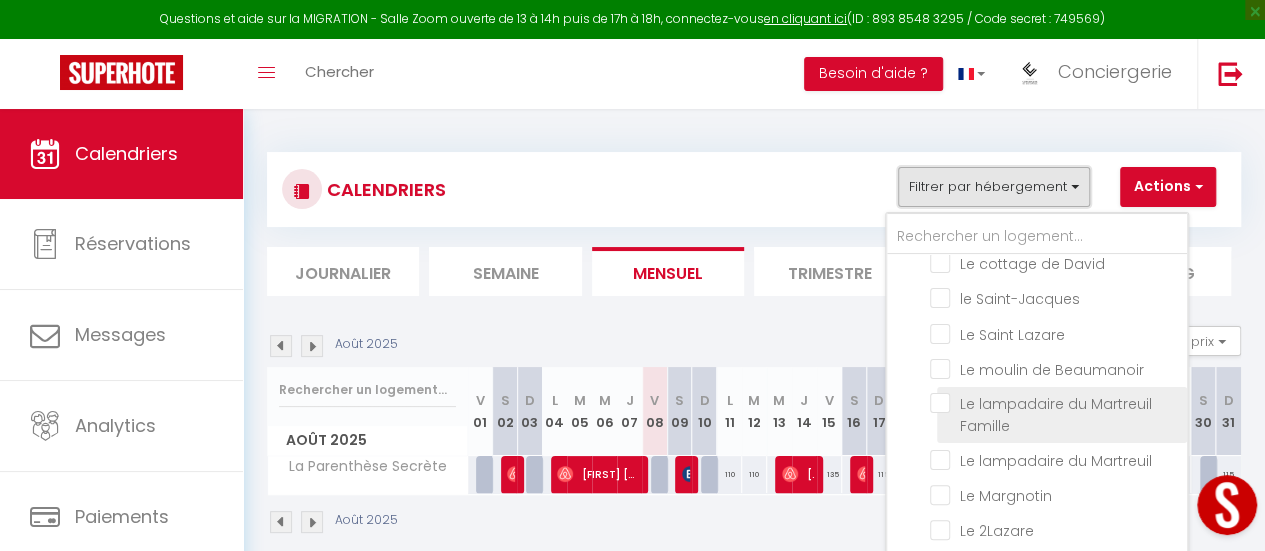 scroll, scrollTop: 100, scrollLeft: 0, axis: vertical 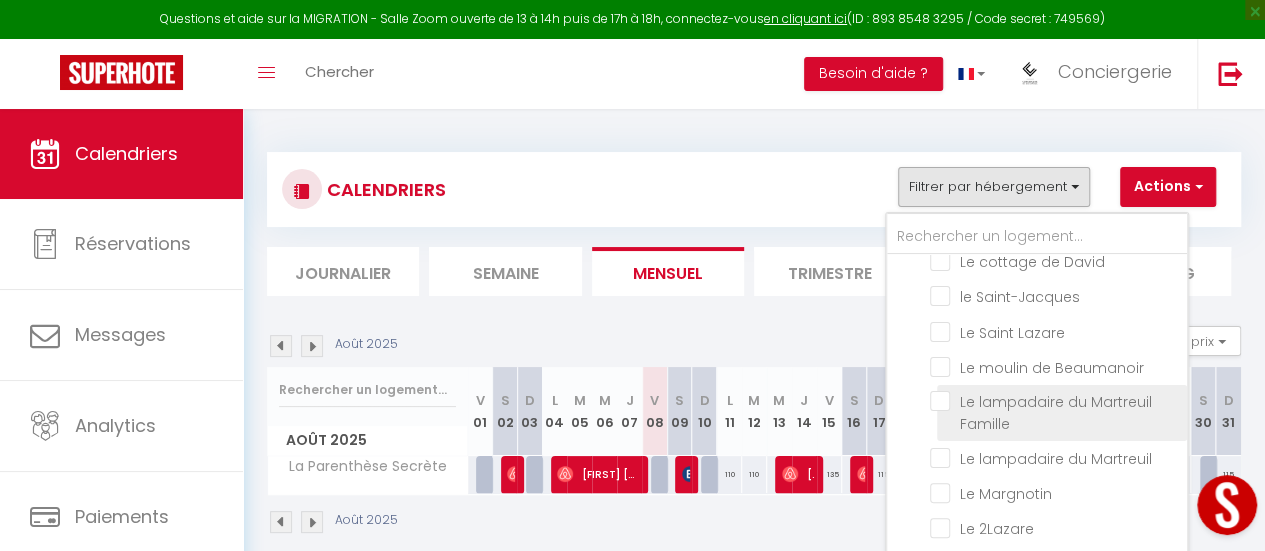 click on "Le lampadaire du Martreuil Famille" at bounding box center [1055, 401] 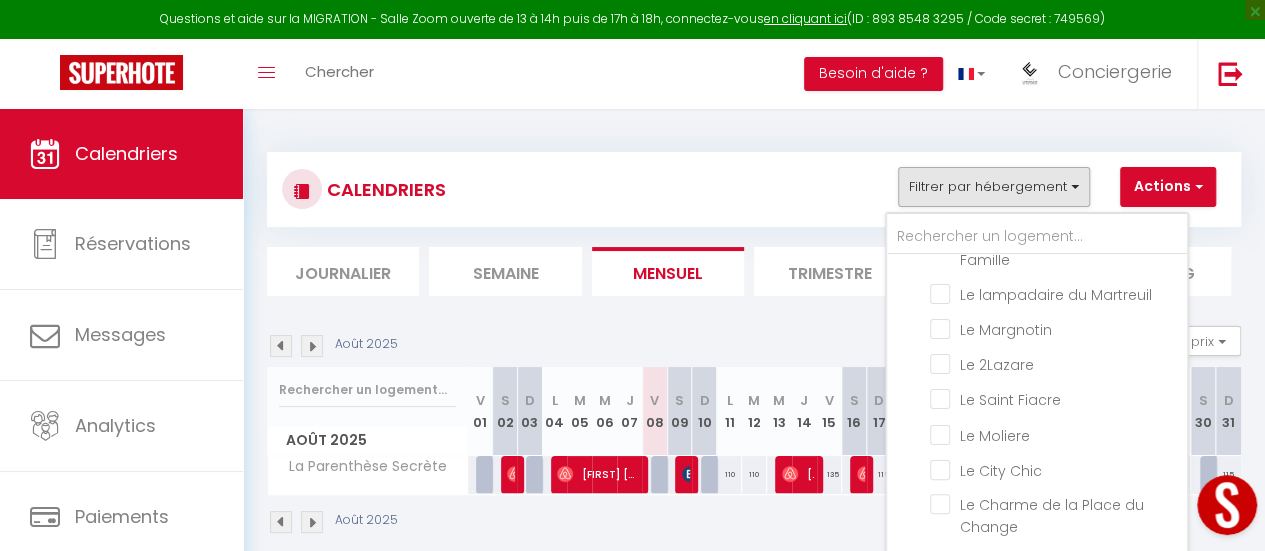 scroll, scrollTop: 300, scrollLeft: 0, axis: vertical 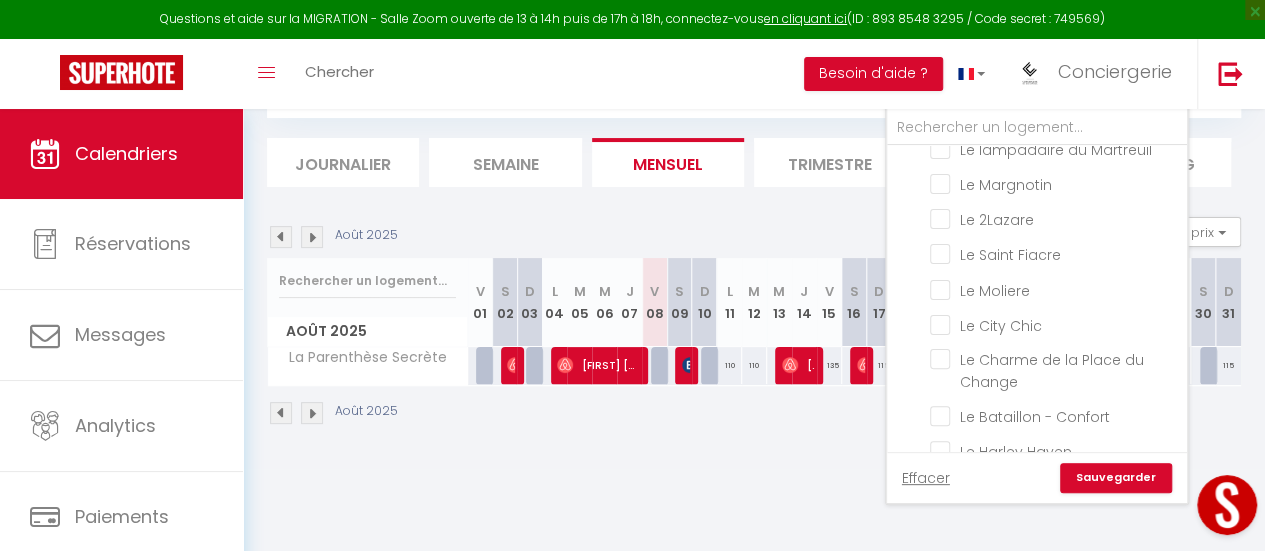 click on "Sauvegarder" at bounding box center [1116, 478] 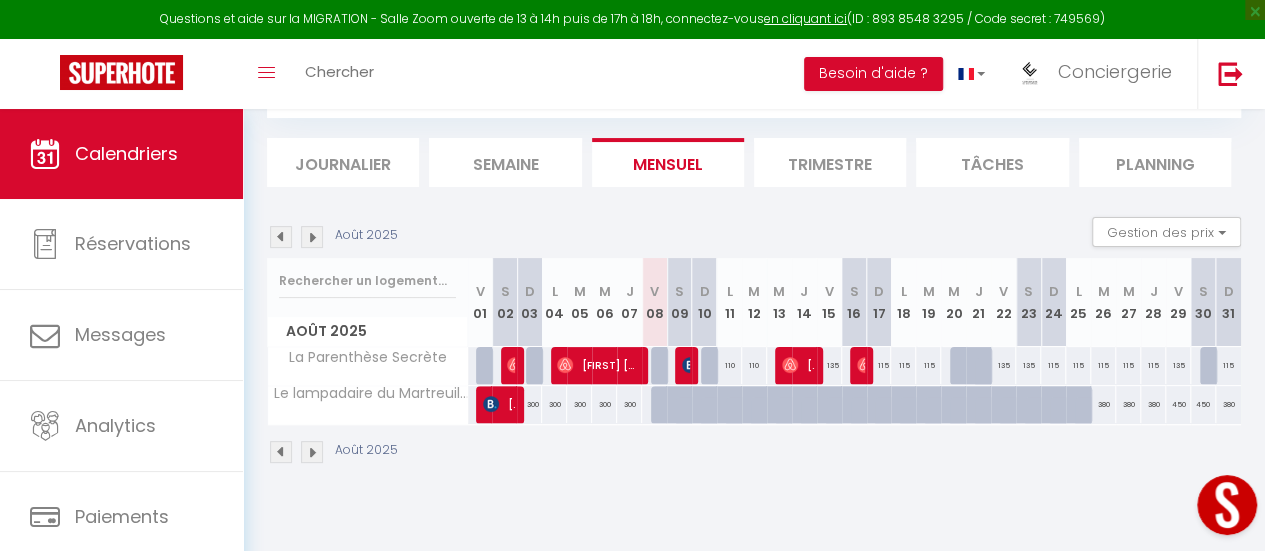 click at bounding box center (312, 237) 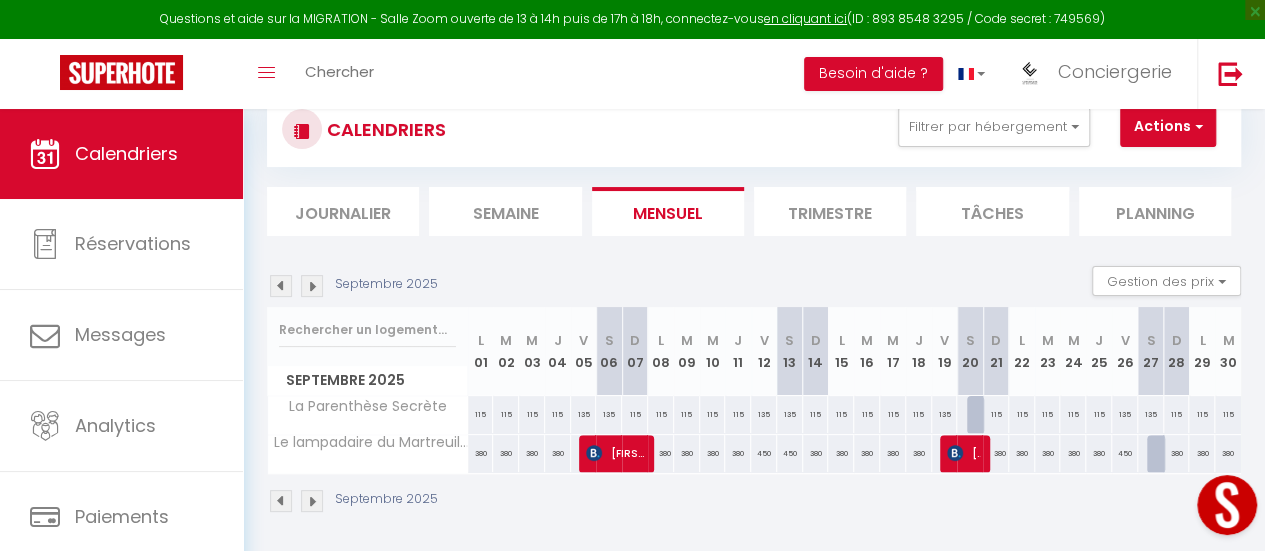 scroll, scrollTop: 0, scrollLeft: 0, axis: both 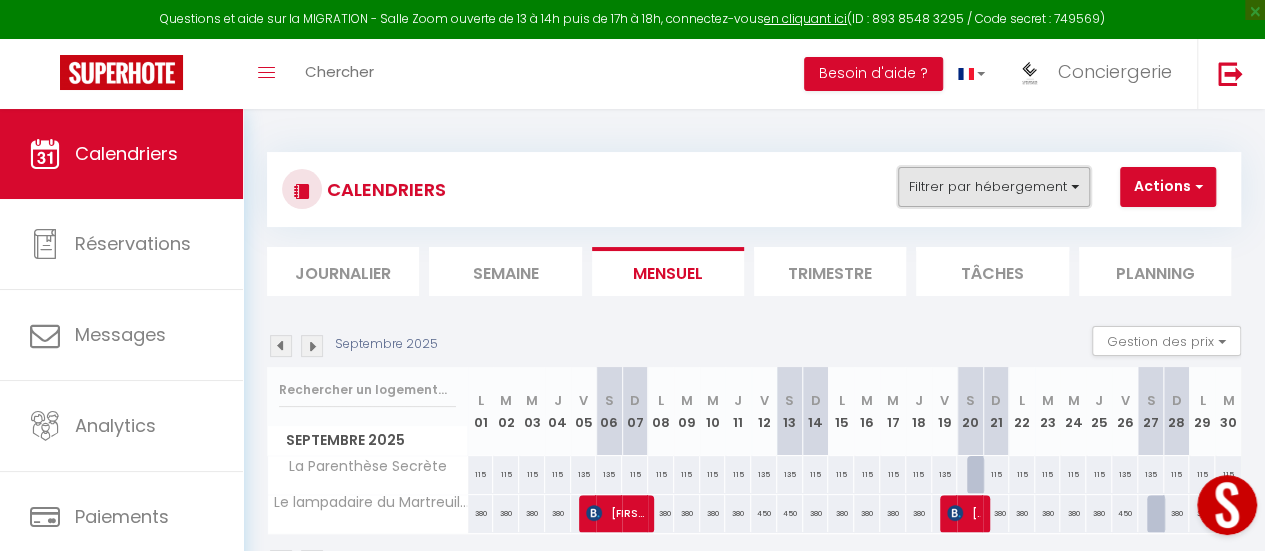 click on "Filtrer par hébergement" at bounding box center (994, 187) 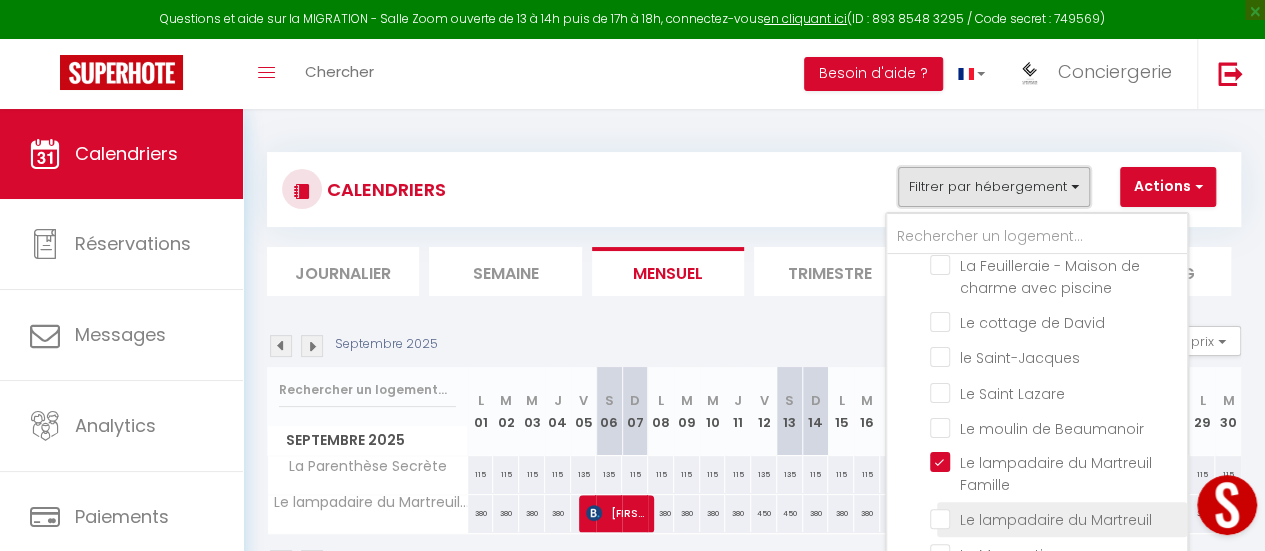 scroll, scrollTop: 100, scrollLeft: 0, axis: vertical 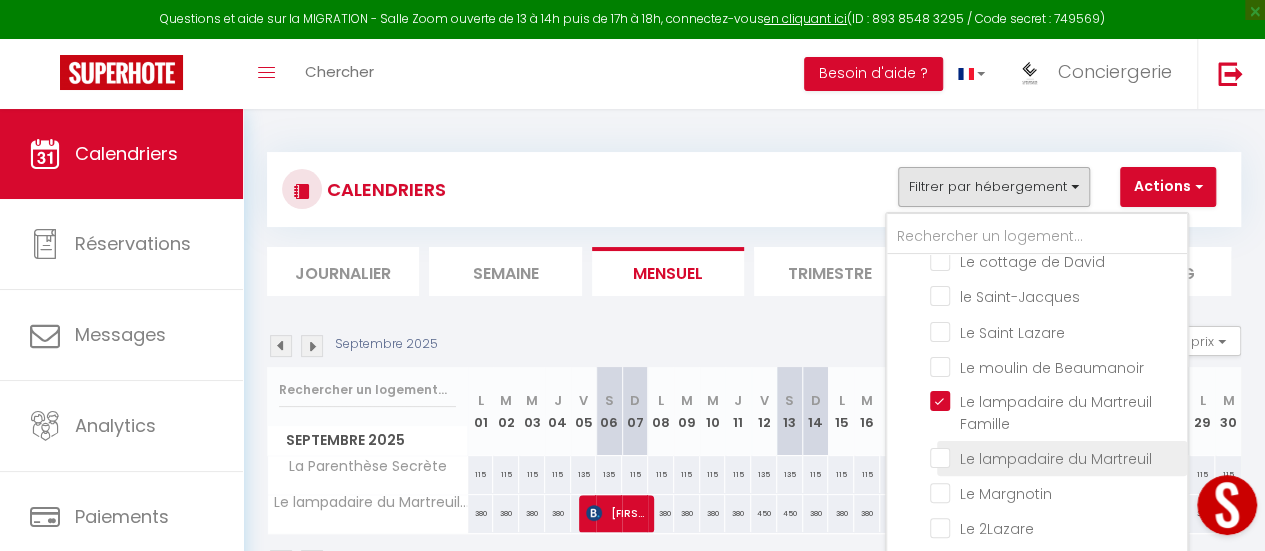 click on "Le lampadaire du Martreuil" at bounding box center (1055, 457) 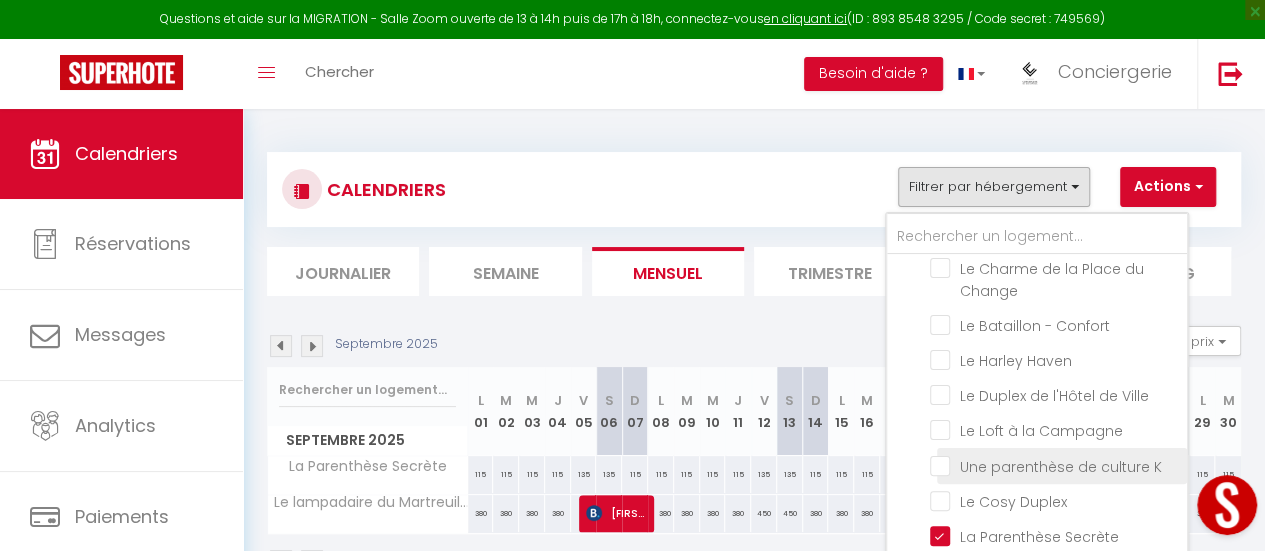 scroll, scrollTop: 501, scrollLeft: 0, axis: vertical 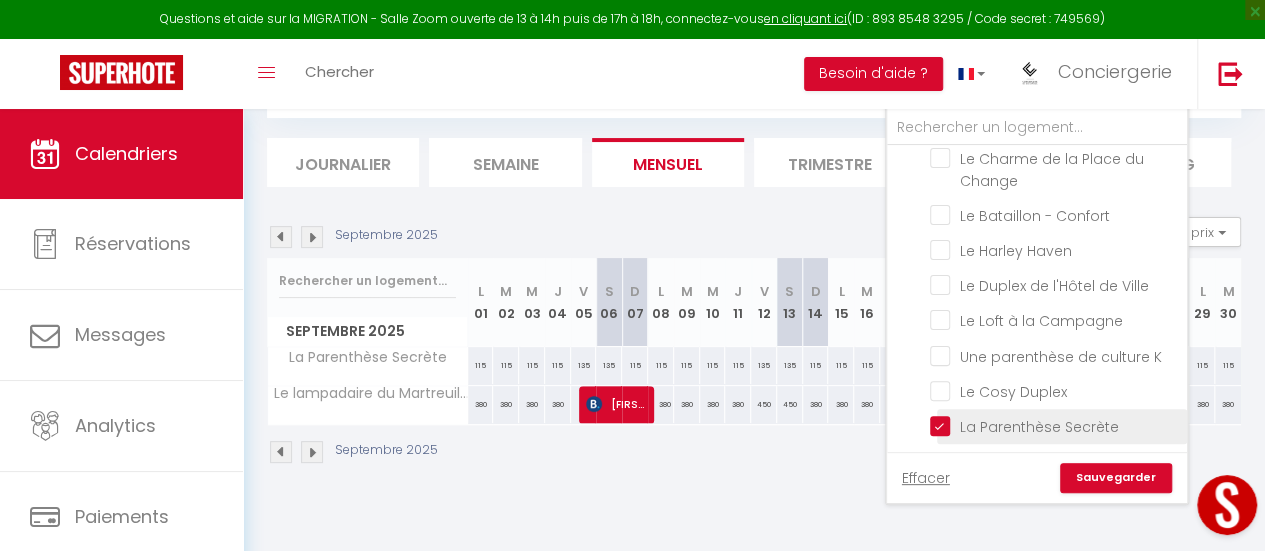 click on "La Parenthèse Secrète" at bounding box center (1055, 425) 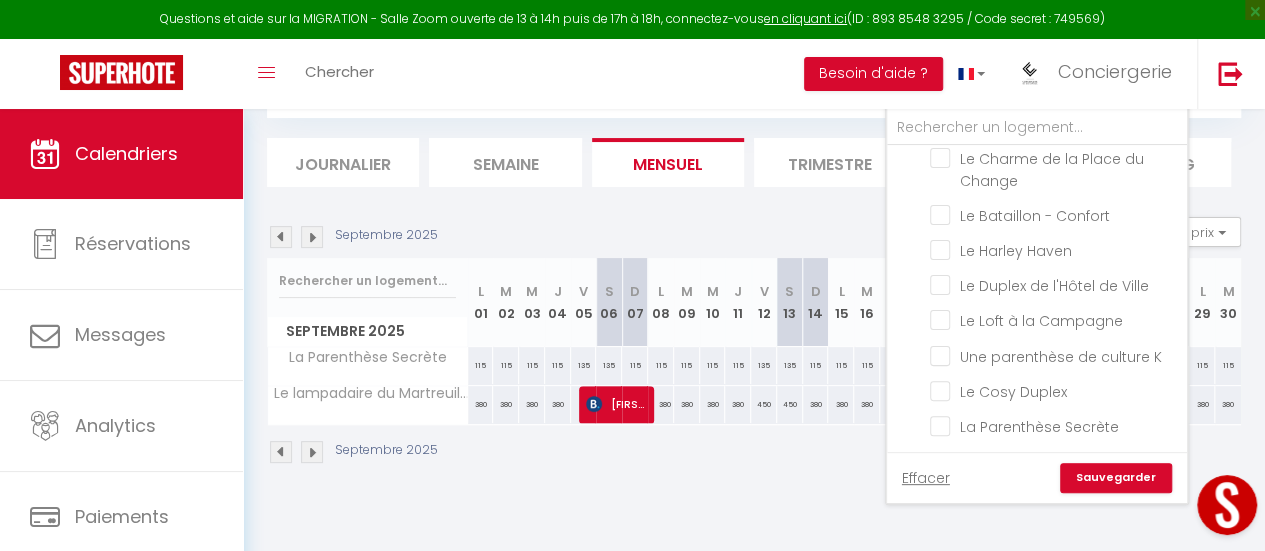 click on "Sauvegarder" at bounding box center [1116, 478] 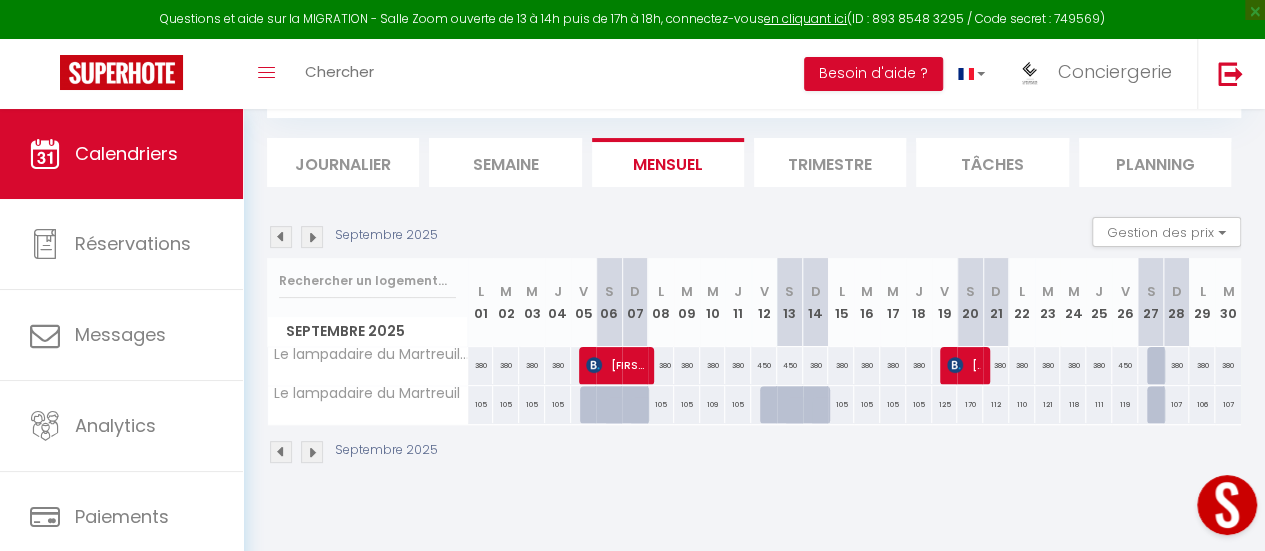 click at bounding box center [312, 237] 